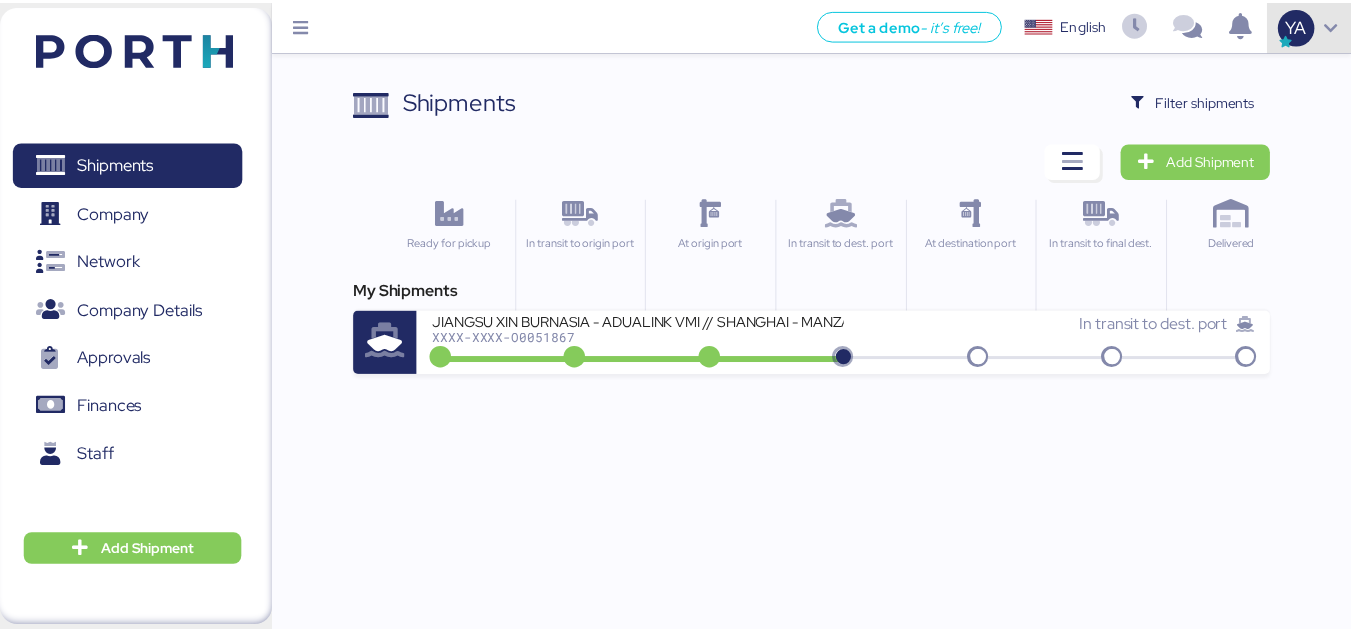 scroll, scrollTop: 0, scrollLeft: 0, axis: both 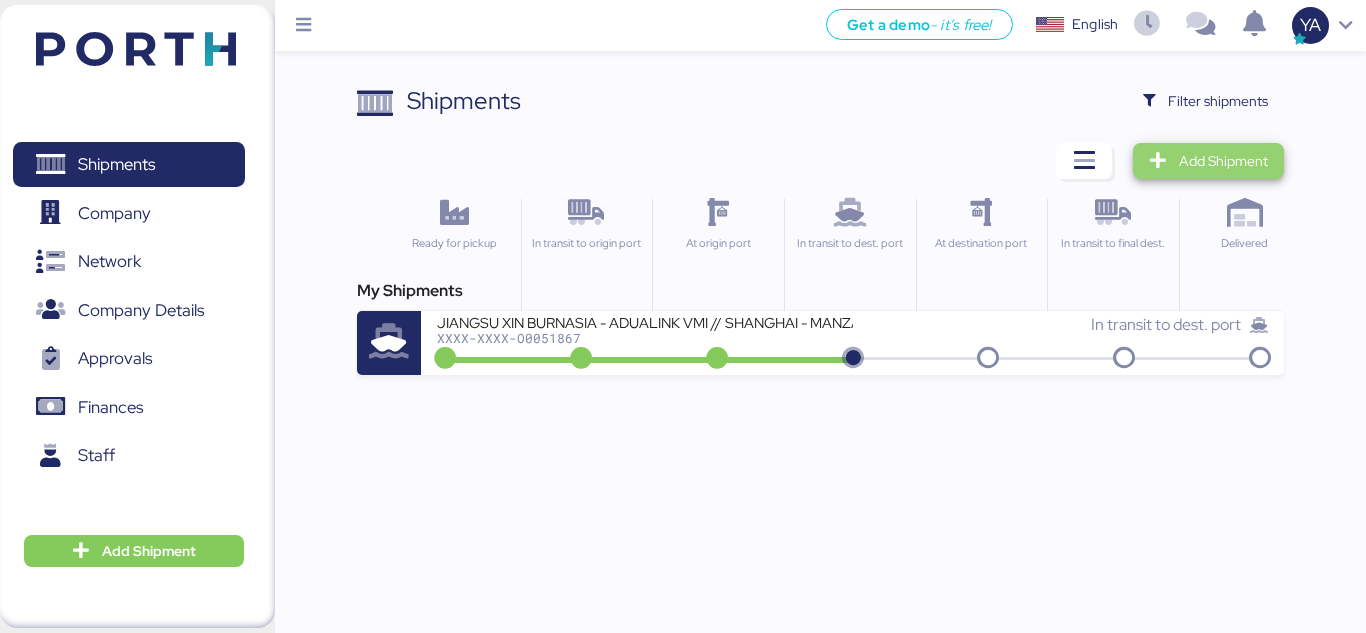 click on "Add Shipment" at bounding box center (1208, 161) 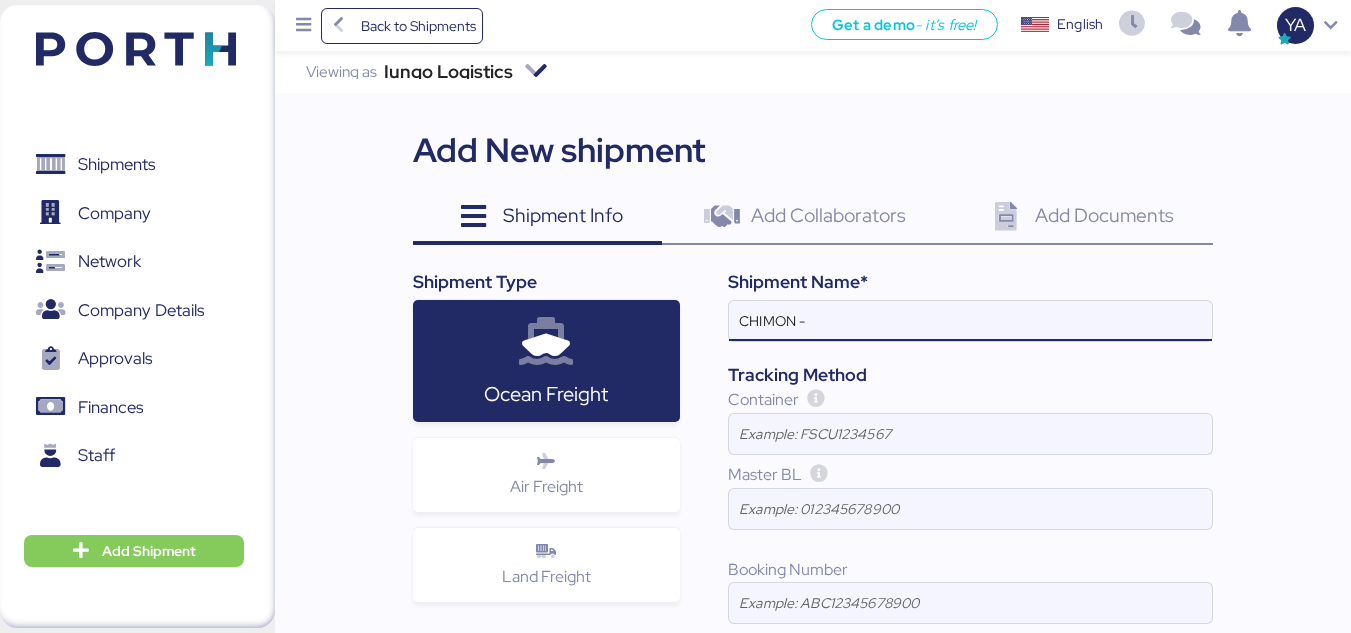 paste on "GKN FOKKER AEROSPACE B.V." 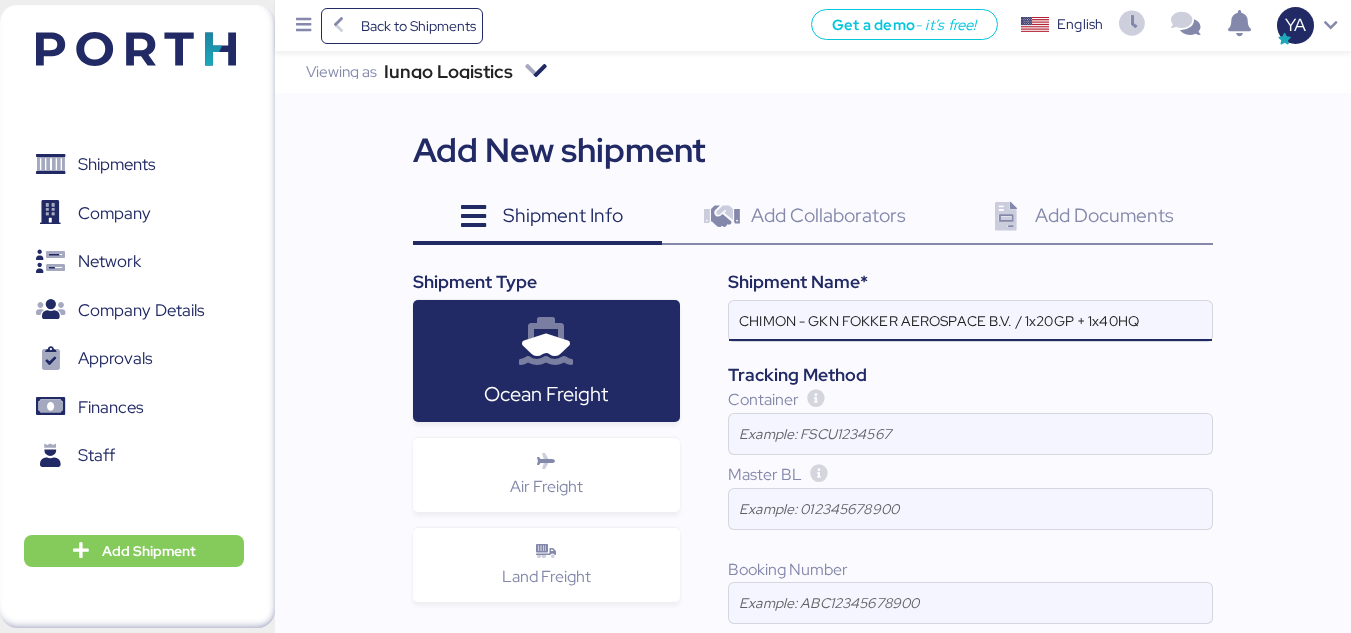 click on "CHIMON - GKN FOKKER AEROSPACE B.V. / 1x20GP + 1x40HQ" at bounding box center [970, 321] 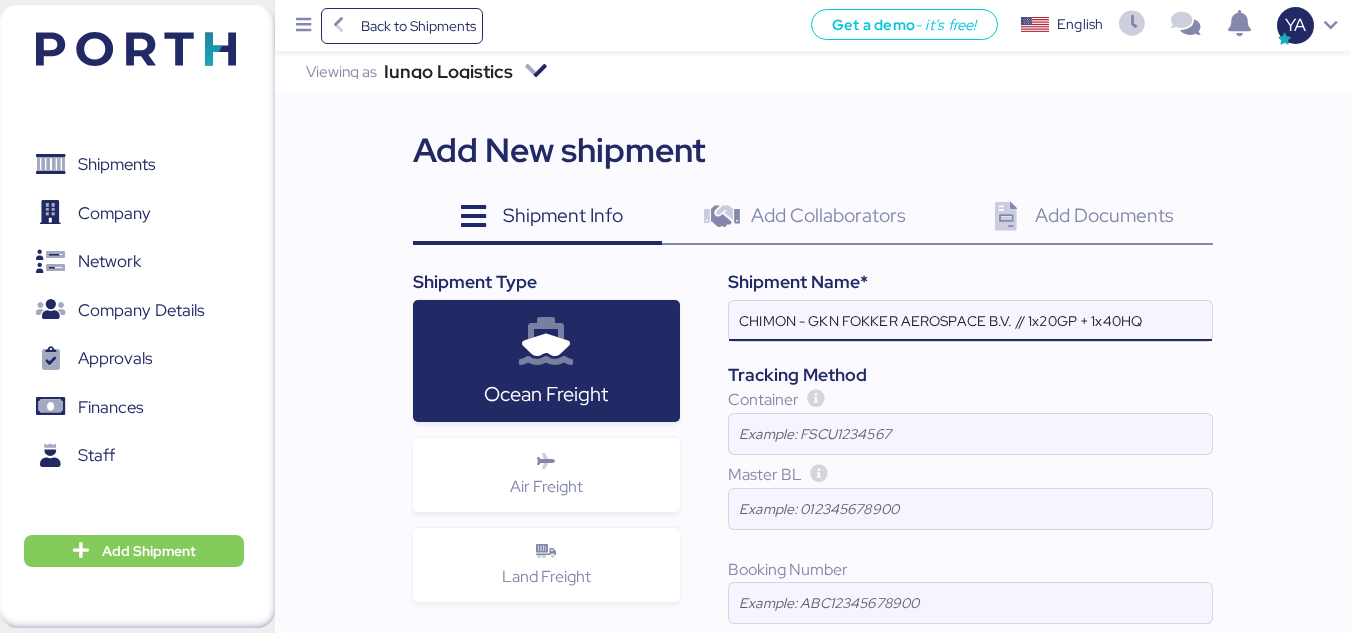 click on "CHIMON - GKN FOKKER AEROSPACE B.V. // 1x20GP + 1x40HQ" at bounding box center [970, 321] 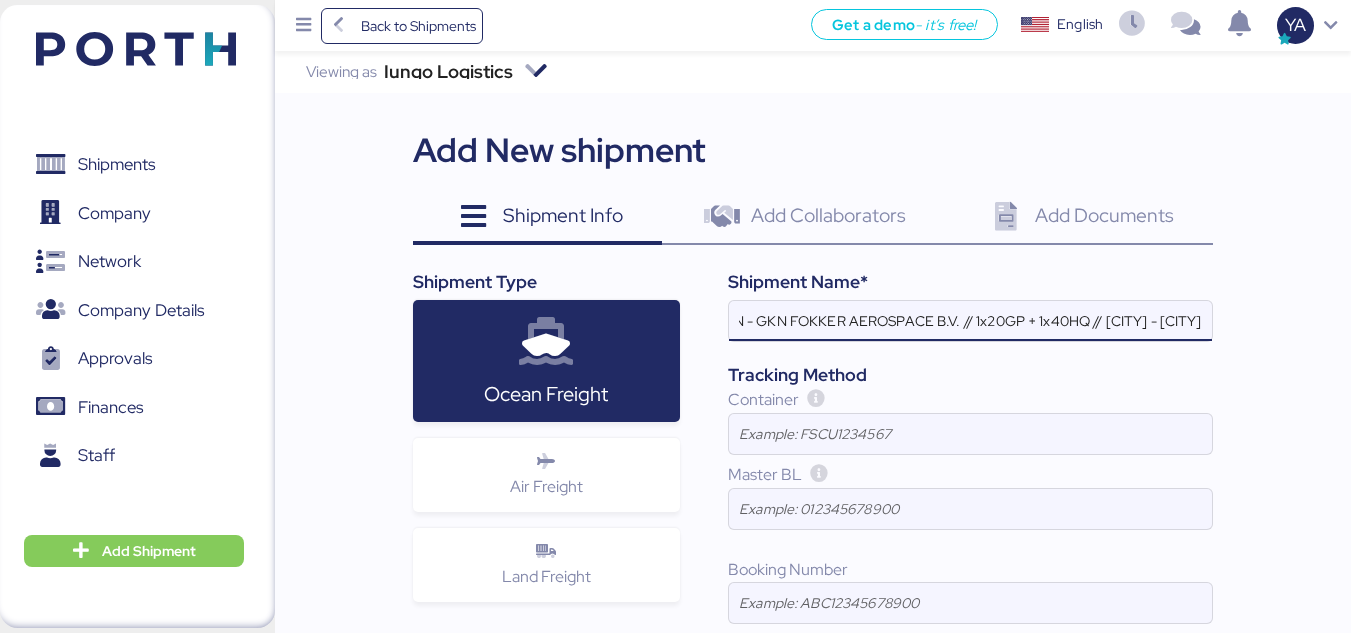scroll, scrollTop: 0, scrollLeft: 116, axis: horizontal 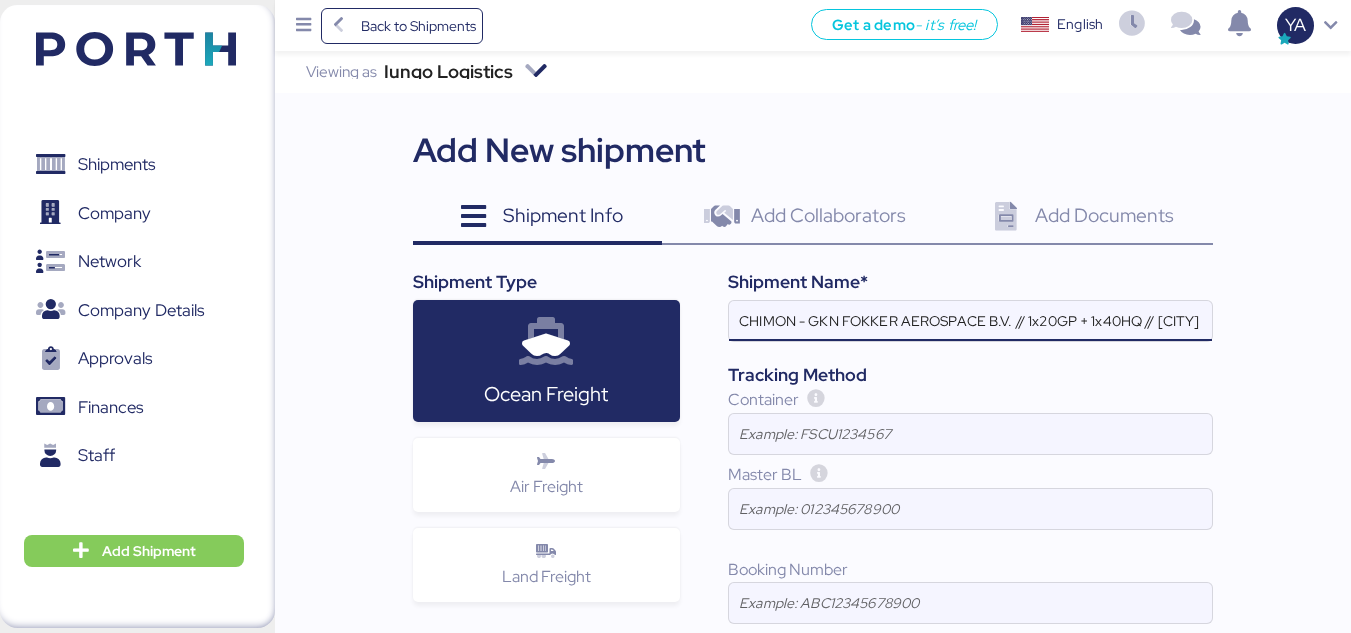 click on "CHIMON - GKN FOKKER AEROSPACE B.V. // 1x20GP + 1x40HQ // [CITY] - [CITY]" at bounding box center [970, 321] 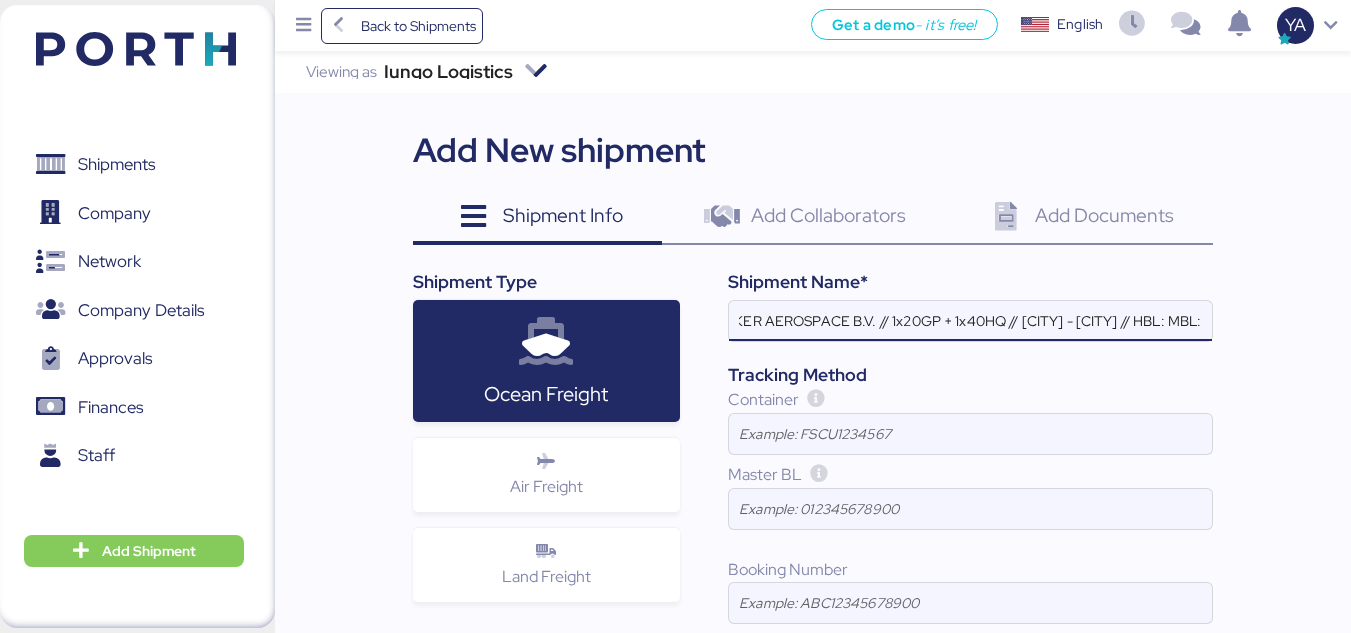 scroll, scrollTop: 0, scrollLeft: 197, axis: horizontal 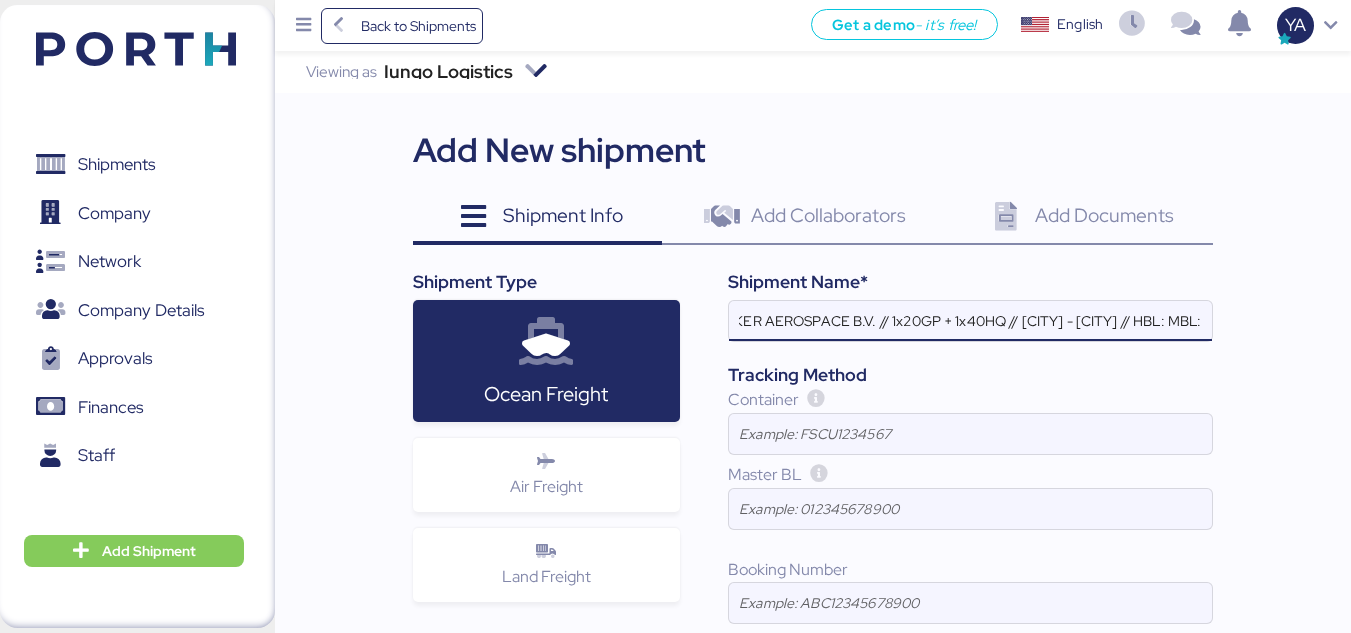 click on "CHIMON - GKN FOKKER AEROSPACE B.V. // 1x20GP + 1x40HQ // [CITY] - [CITY] // HBL: MBL:" at bounding box center (970, 321) 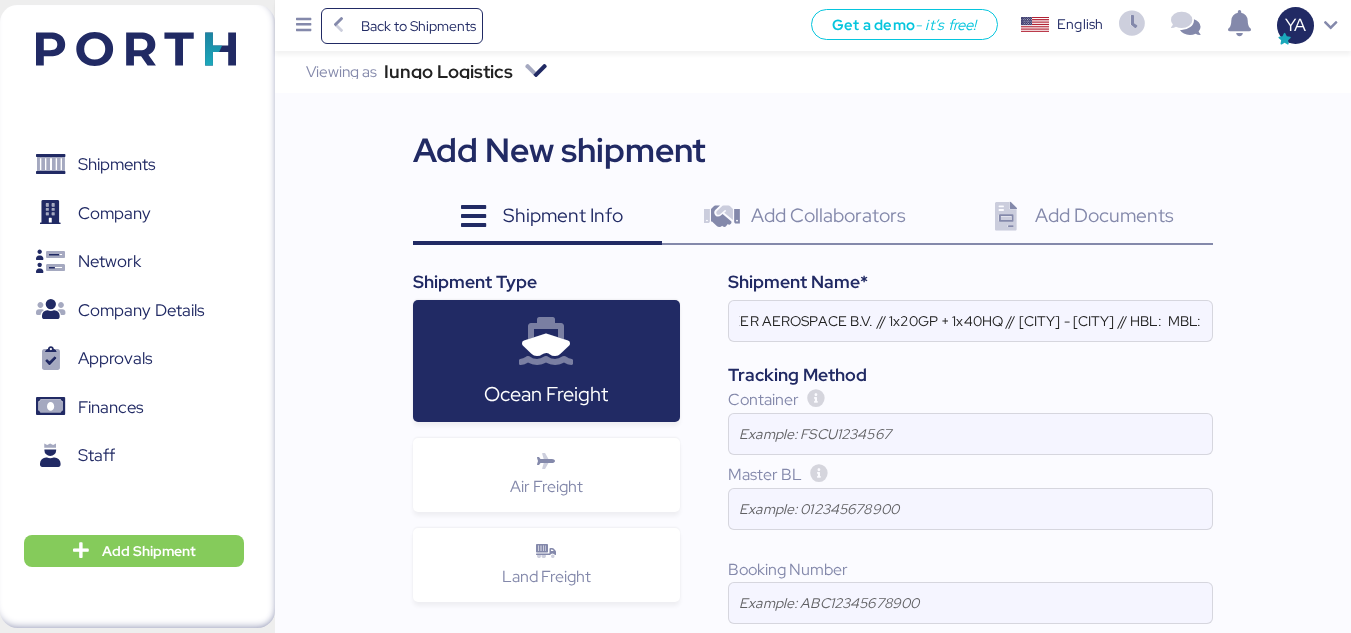 scroll, scrollTop: 0, scrollLeft: 0, axis: both 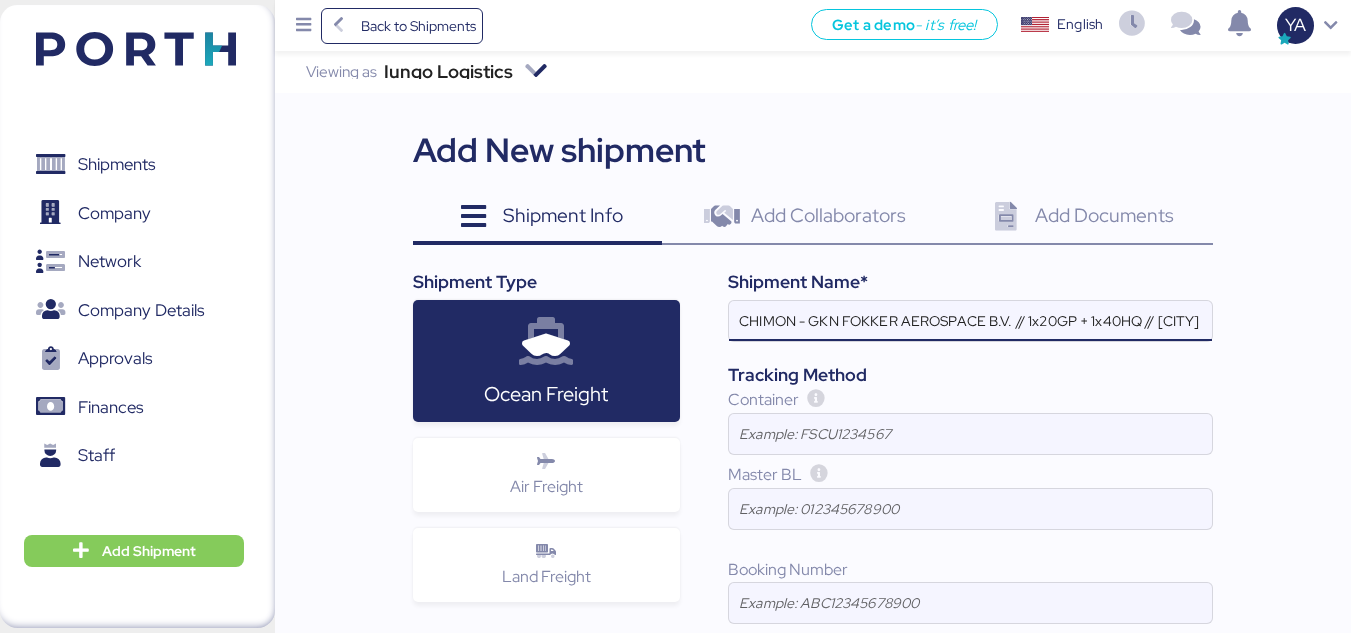 click on "CHIMON - GKN FOKKER AEROSPACE B.V. // 1x20GP + 1x40HQ // [CITY] - [CITY] // HBL:  MBL:" at bounding box center [970, 321] 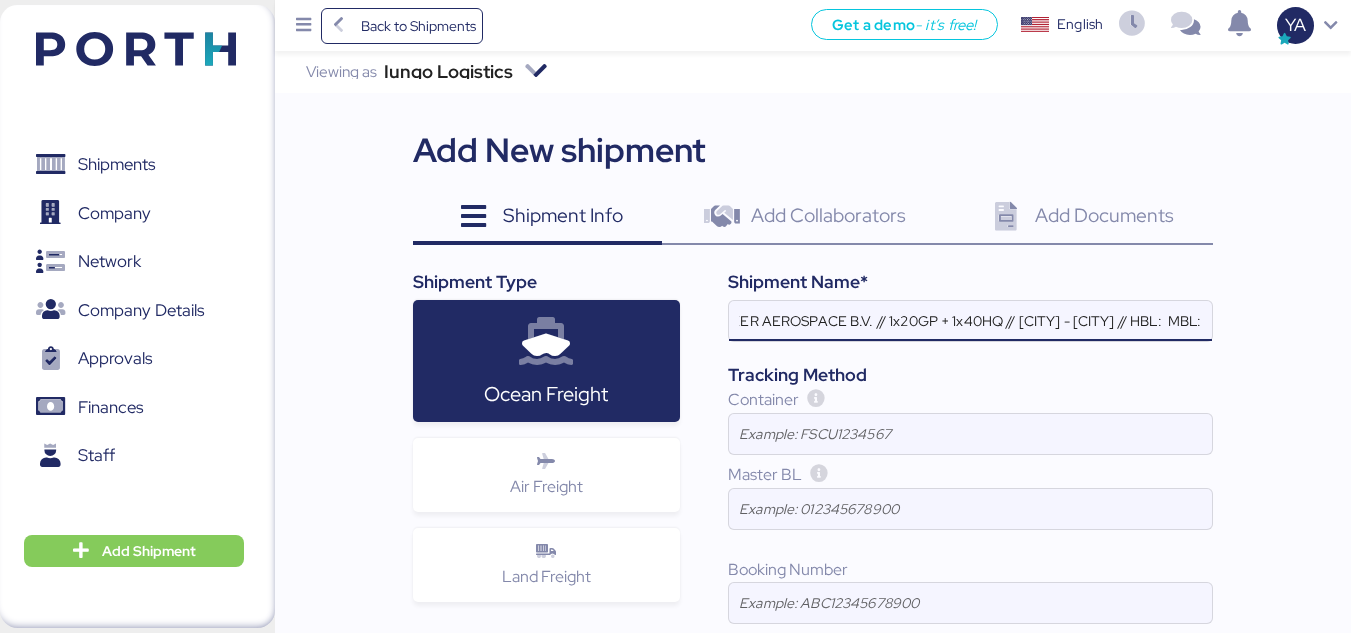 click on "CHIMON - GKN FOKKER AEROSPACE B.V. // 1x20GP + 1x40HQ // [CITY] - [CITY] // HBL:  MBL:" at bounding box center [970, 321] 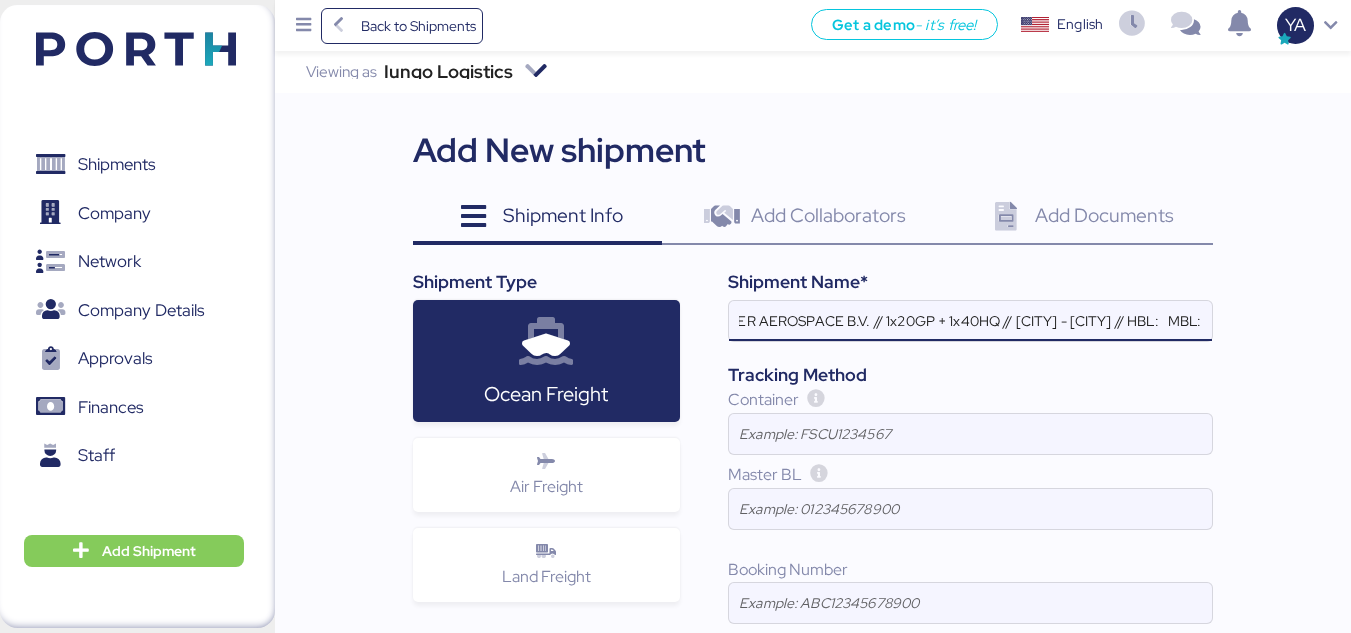paste on "GKN FOKKER AEROSPACE B.V." 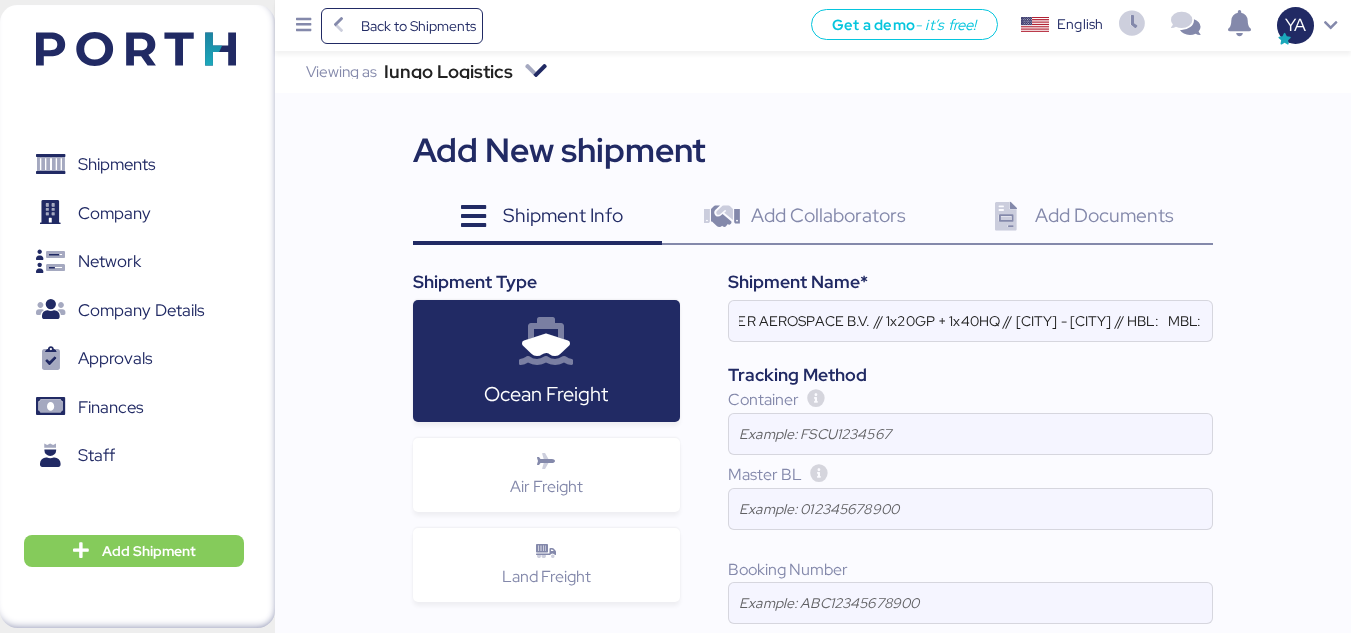 scroll, scrollTop: 0, scrollLeft: 0, axis: both 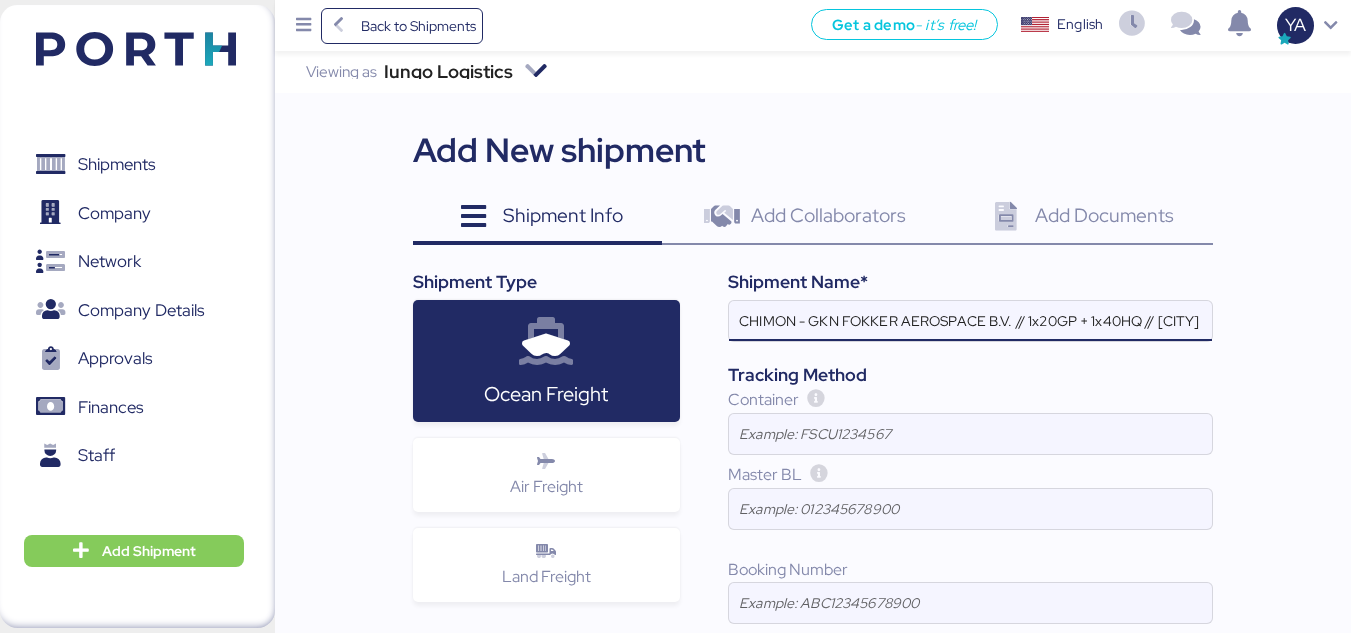 paste on "NO.BJSSE2507002" 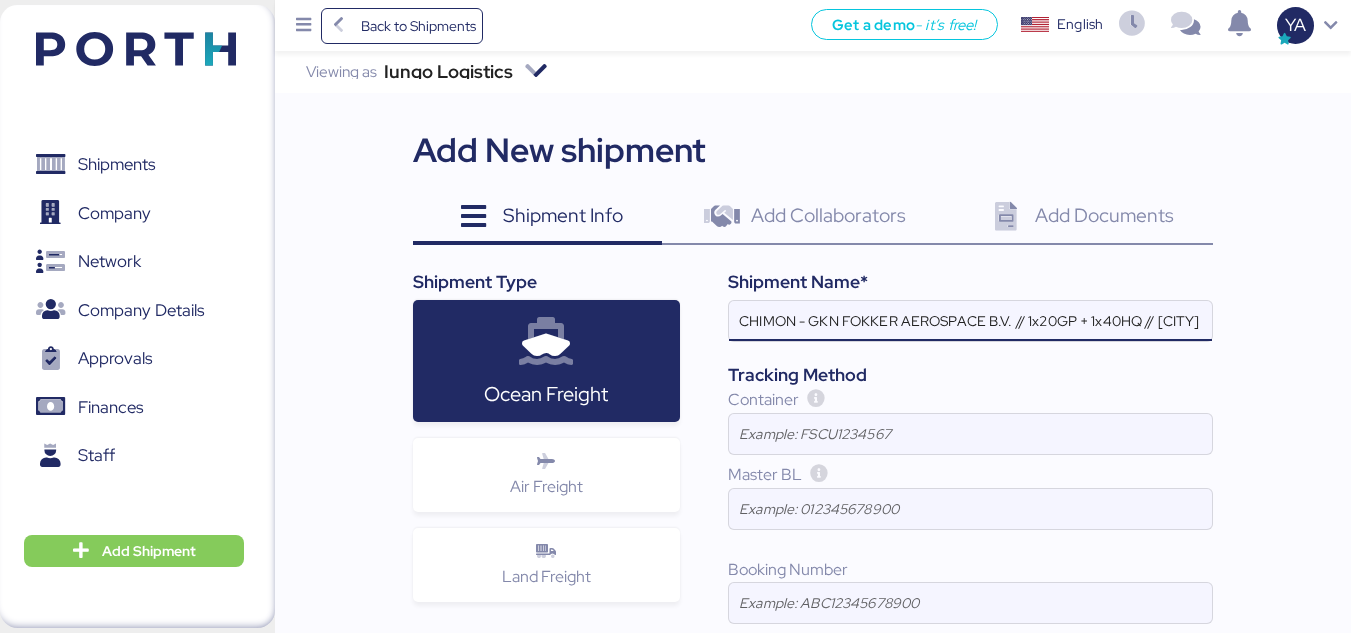 scroll, scrollTop: 0, scrollLeft: 295, axis: horizontal 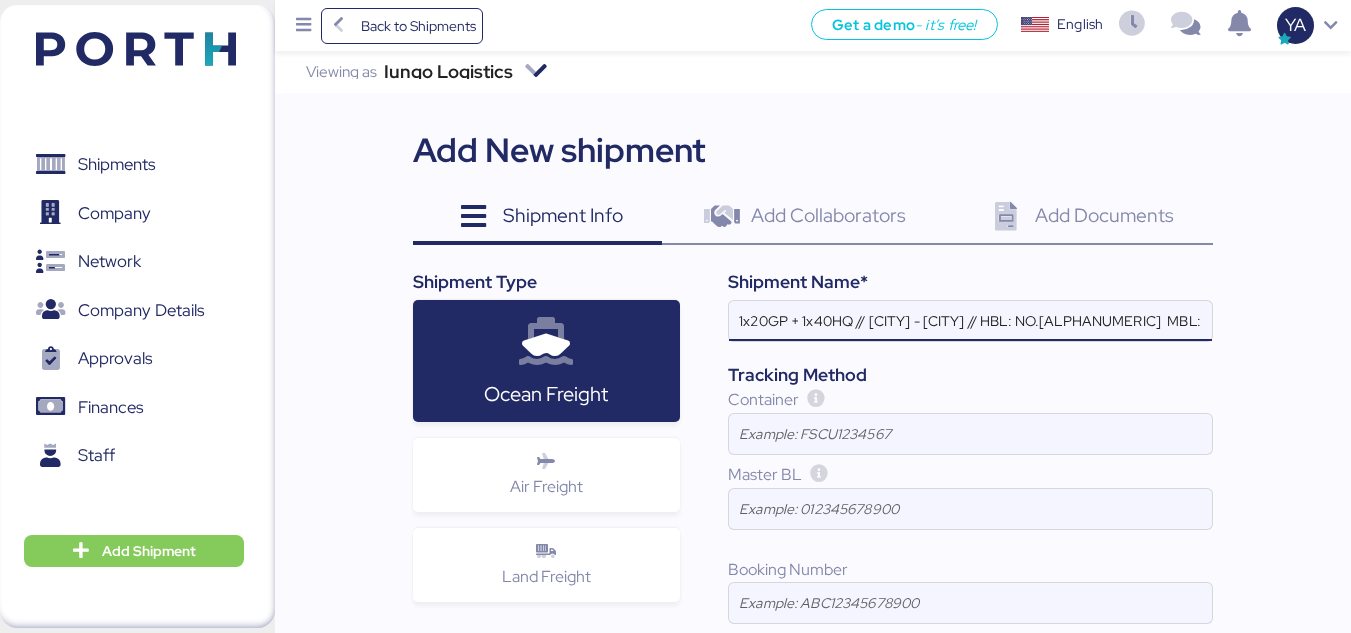 click on "CHIMON - GKN FOKKER AEROSPACE B.V. // 1x20GP + 1x40HQ // [CITY] - [CITY] // HBL: NO.[ALPHANUMERIC]  MBL:" at bounding box center [970, 321] 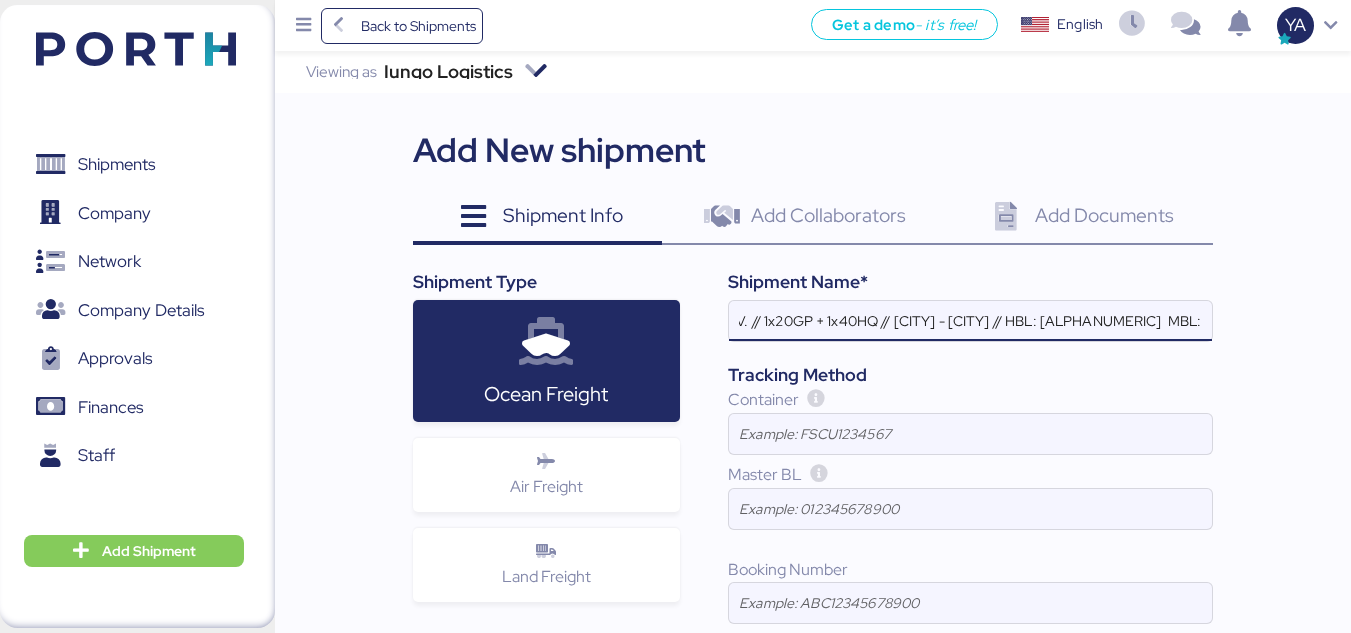 scroll, scrollTop: 0, scrollLeft: 308, axis: horizontal 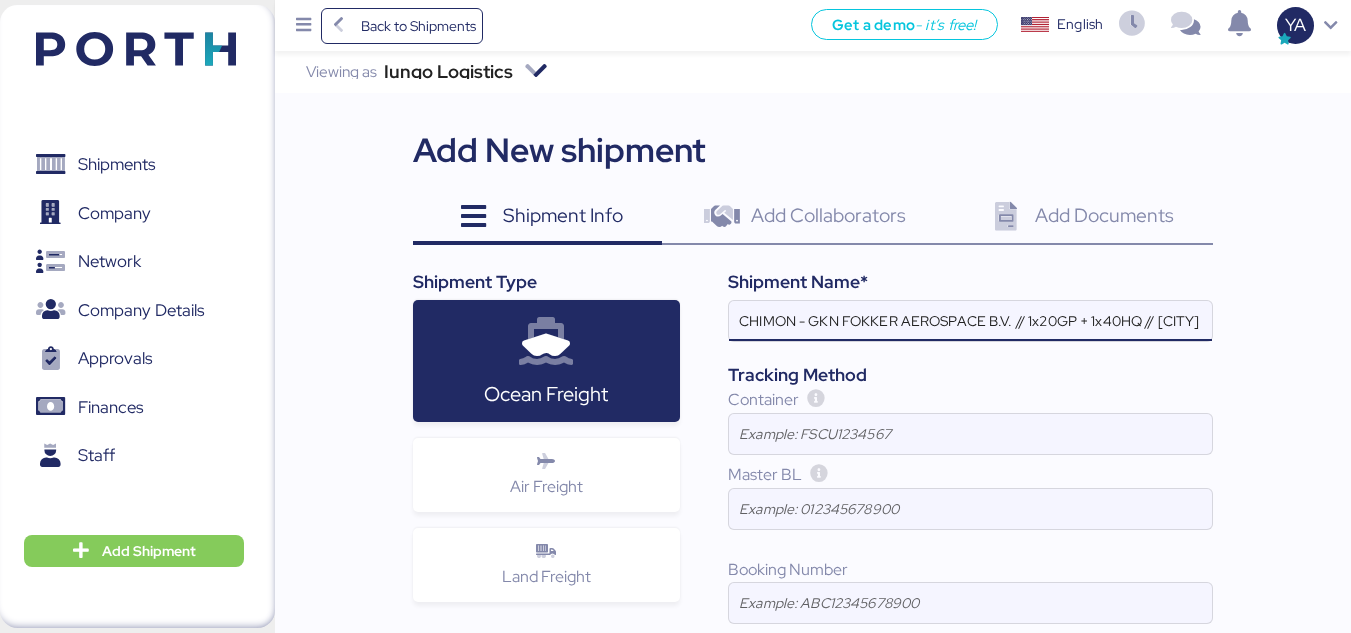 click on "CHIMON - GKN FOKKER AEROSPACE B.V. // 1x20GP + 1x40HQ // [CITY] - [CITY] // HBL: [ALPHANUMERIC]  MBL:" at bounding box center (970, 321) 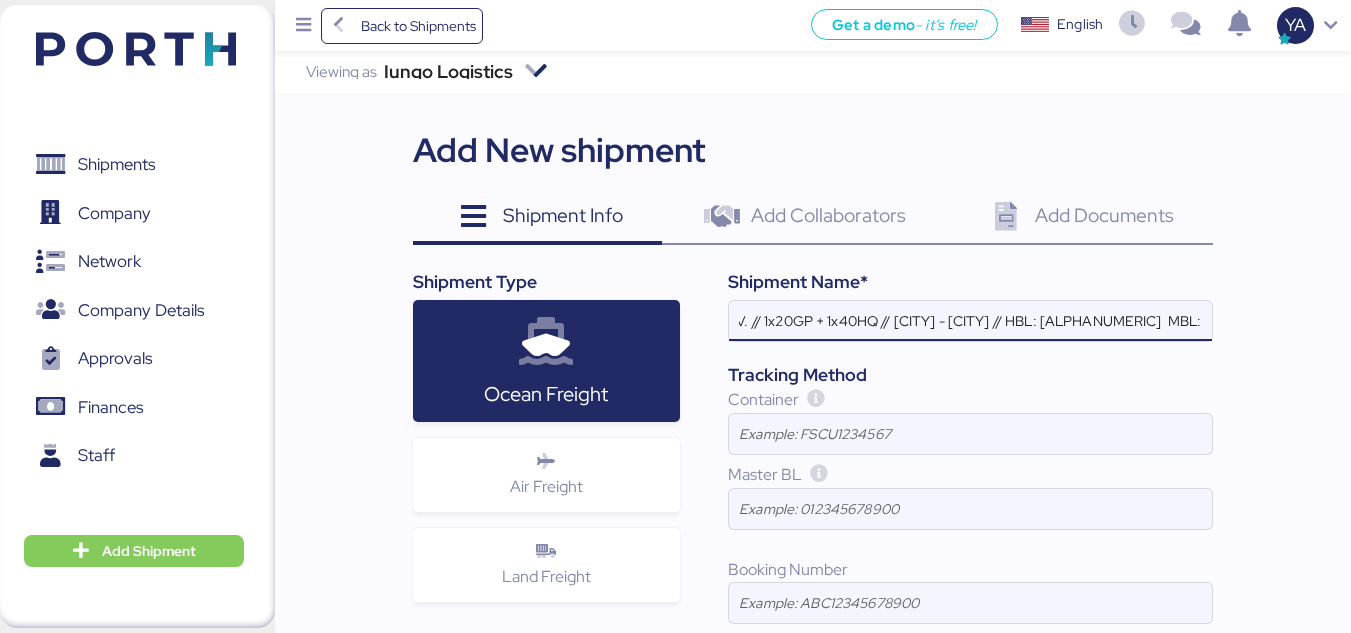 paste on "177SPPKLD52845" 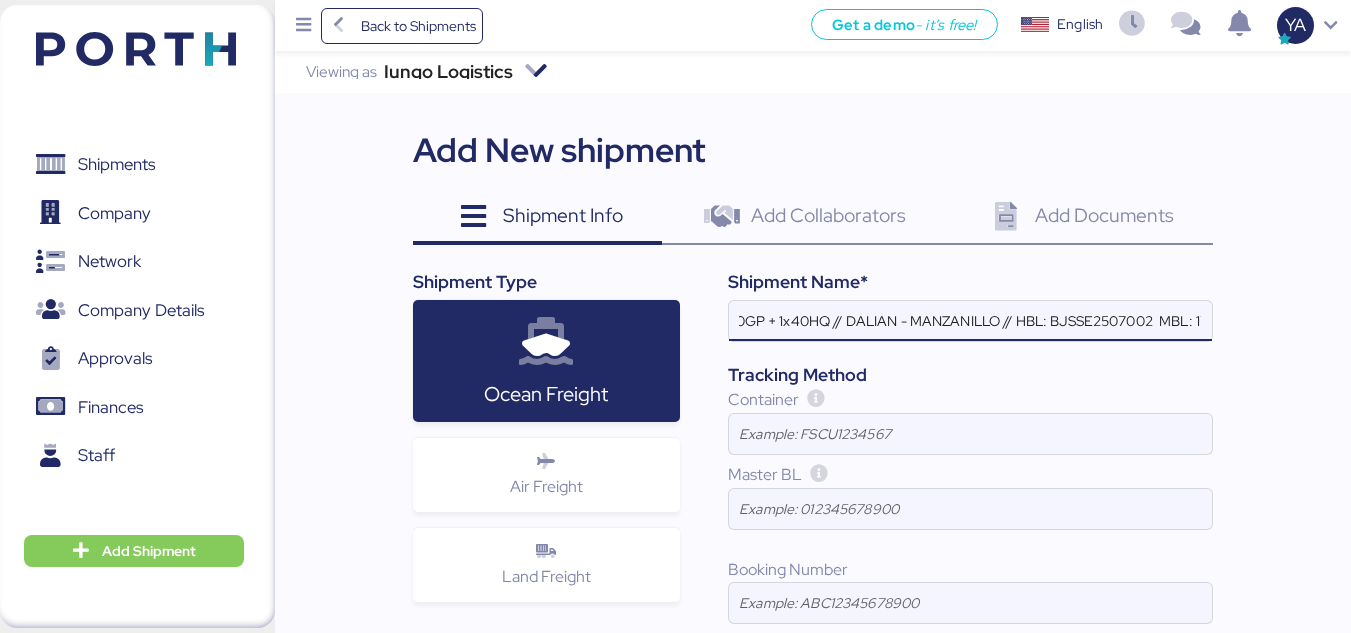 scroll, scrollTop: 0, scrollLeft: 430, axis: horizontal 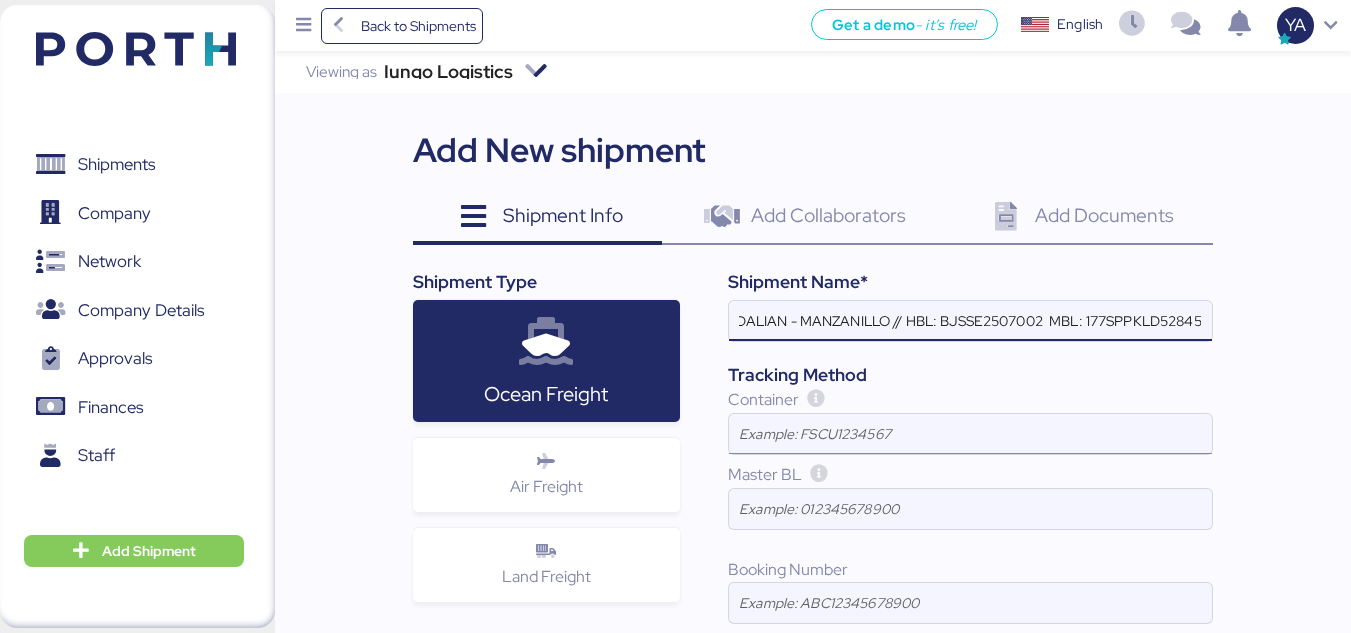 type on "CHIMON - GKN FOKKER AEROSPACE B.V. // 1x20GP + 1x40HQ // DALIAN - MANZANILLO // HBL: BJSSE2507002  MBL: 177SPPKLD52845" 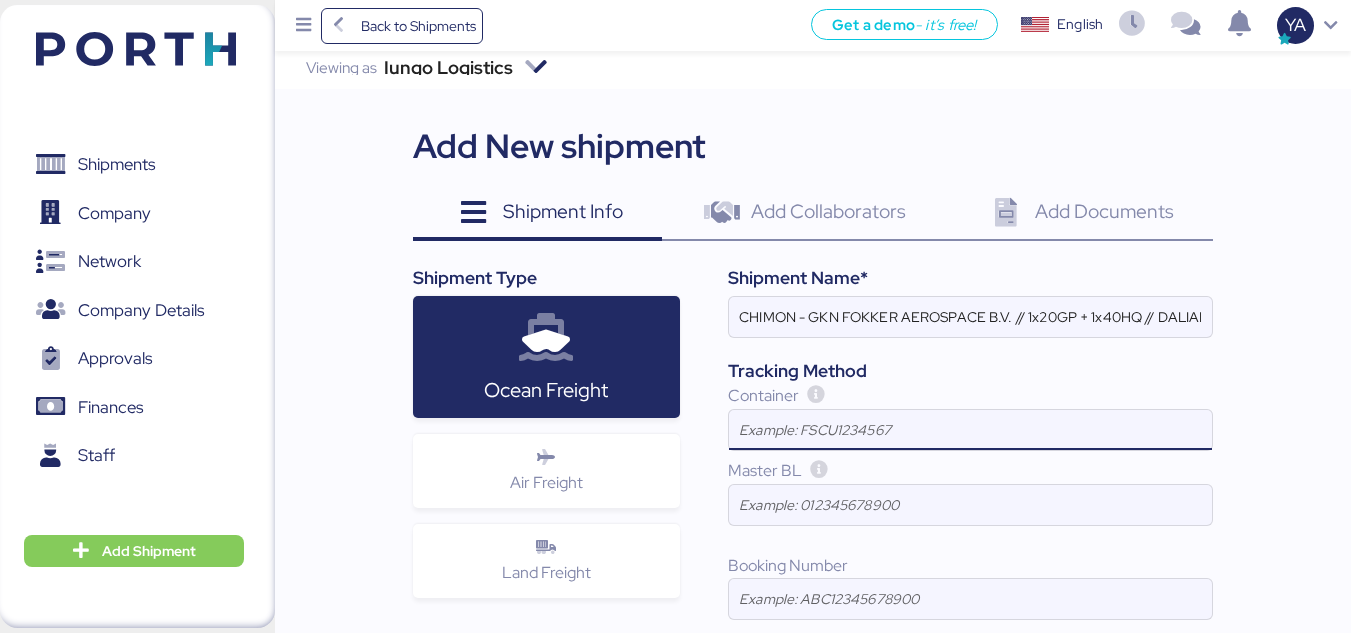 scroll, scrollTop: 3, scrollLeft: 0, axis: vertical 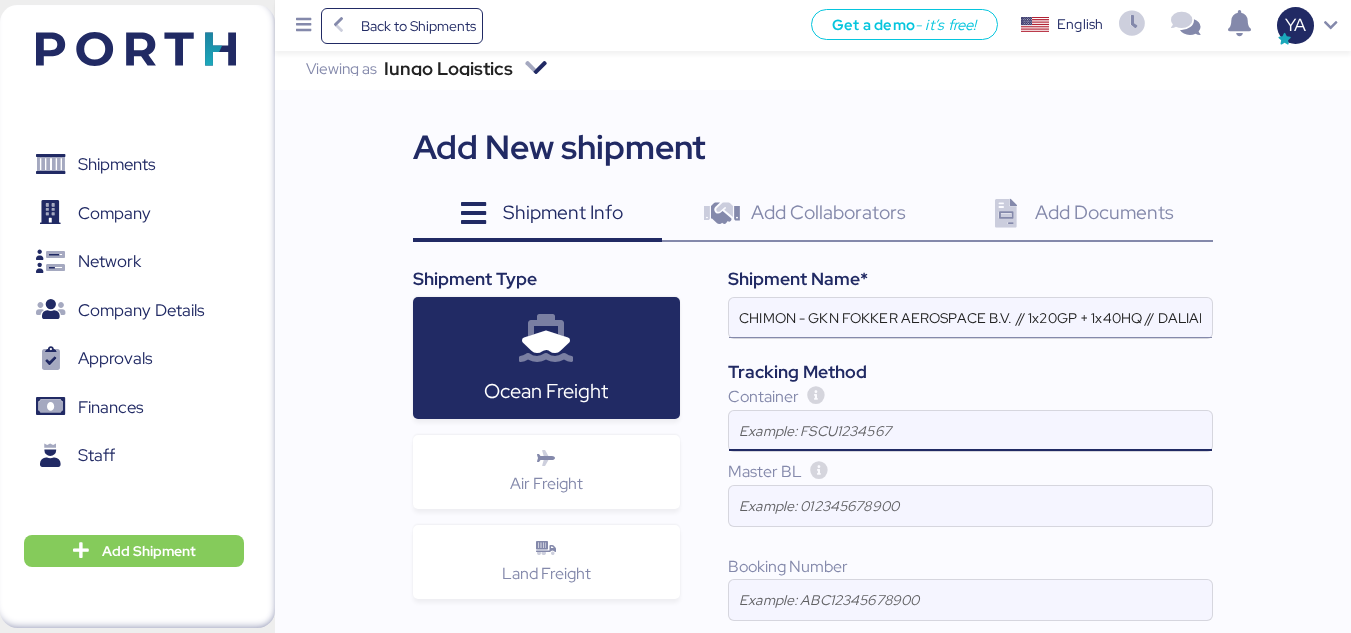 click on "CHIMON - GKN FOKKER AEROSPACE B.V. // 1x20GP + 1x40HQ // DALIAN - MANZANILLO // HBL: BJSSE2507002  MBL: 177SPPKLD52845" at bounding box center (970, 318) 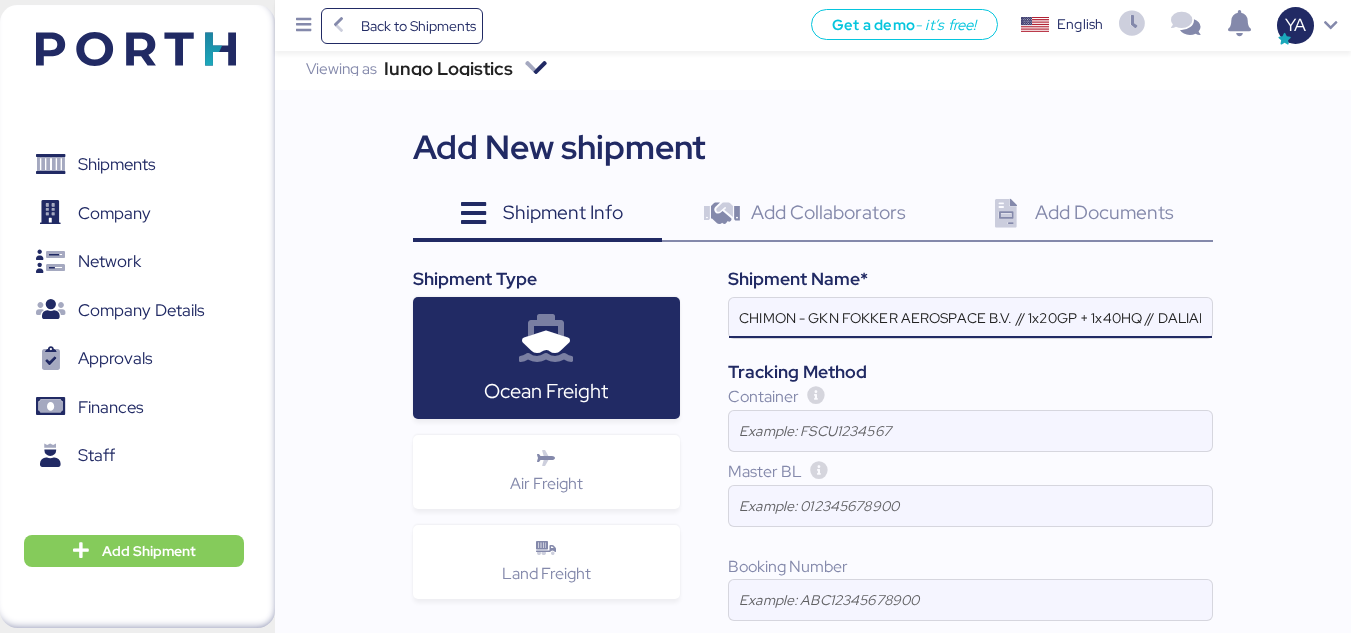 scroll, scrollTop: 0, scrollLeft: 430, axis: horizontal 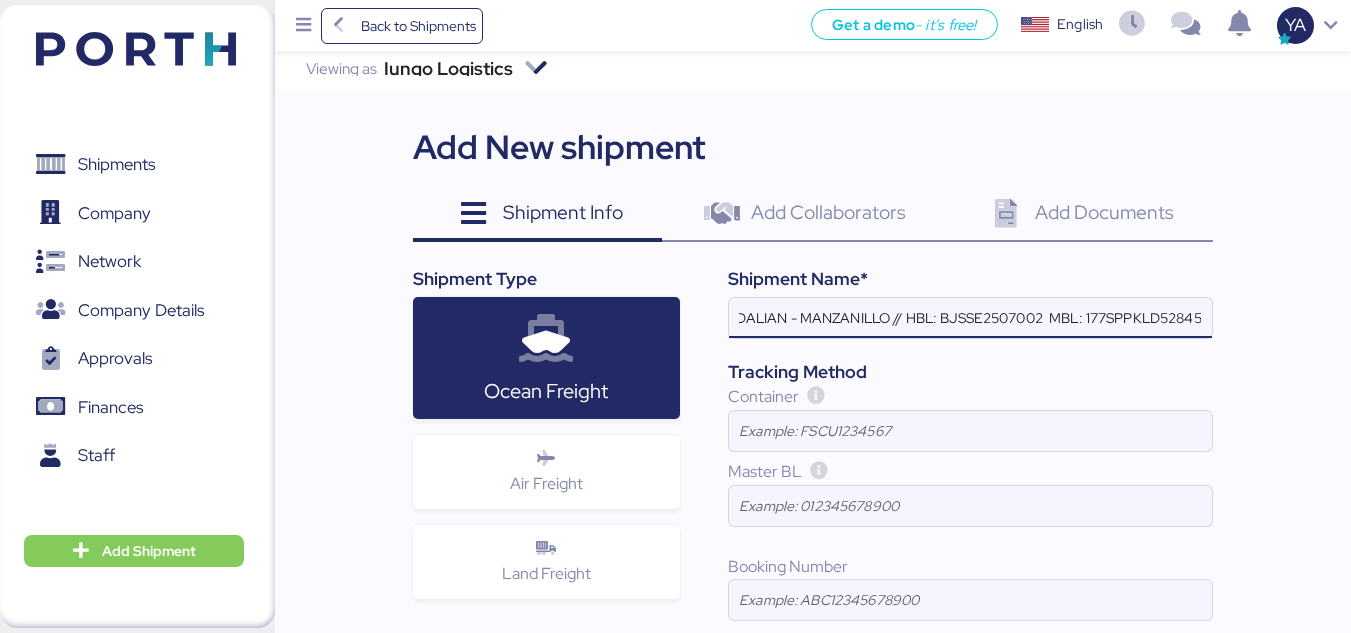 click on "CHIMON - GKN FOKKER AEROSPACE B.V. // 1x20GP + 1x40HQ // DALIAN - MANZANILLO // HBL: BJSSE2507002  MBL: 177SPPKLD52845" at bounding box center [970, 318] 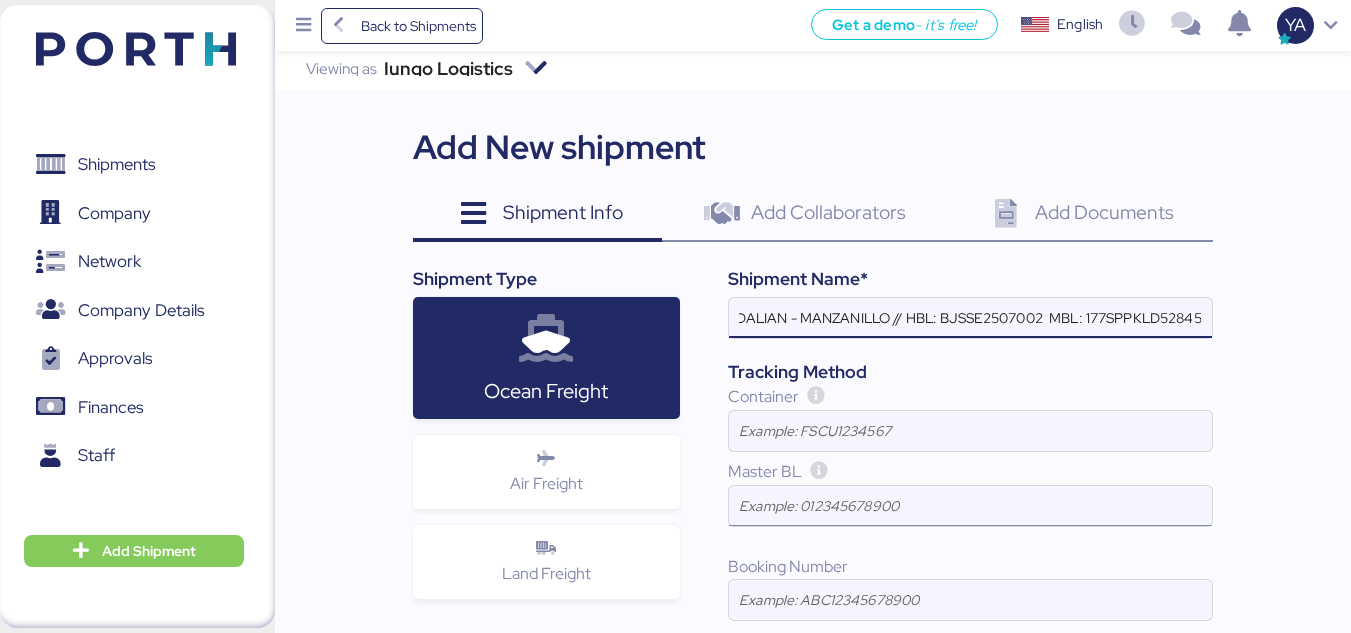 click at bounding box center (970, 506) 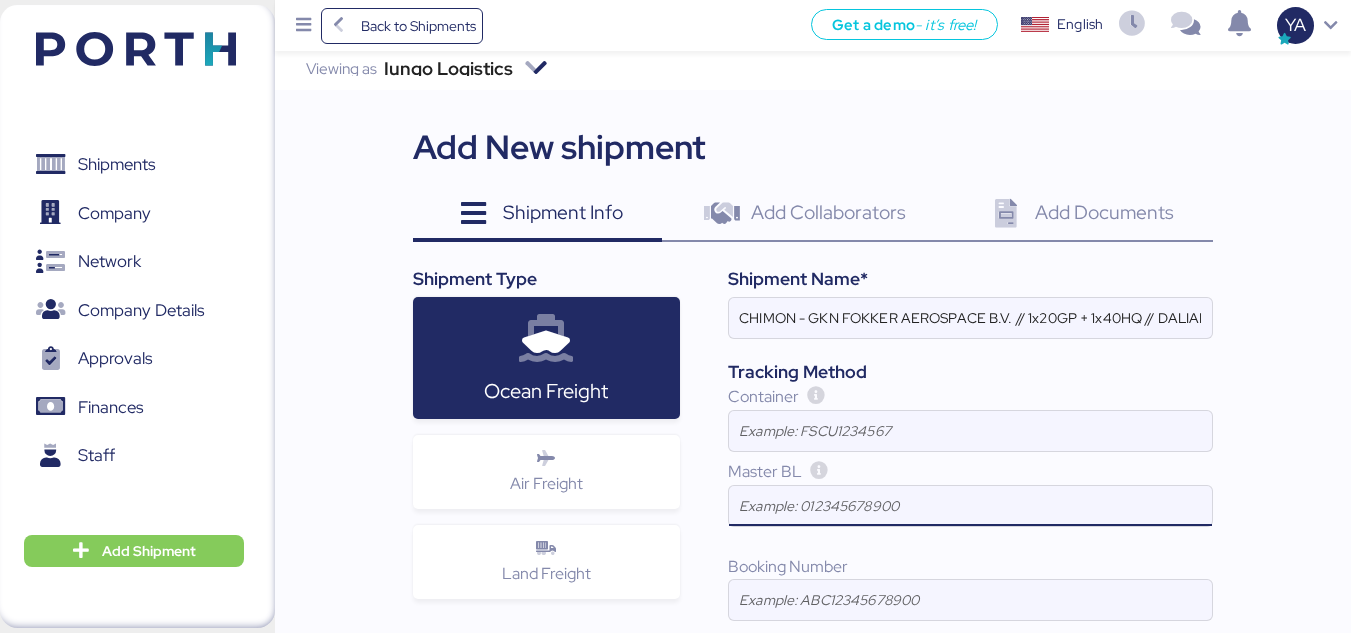 paste on "177SPPKLD52845" 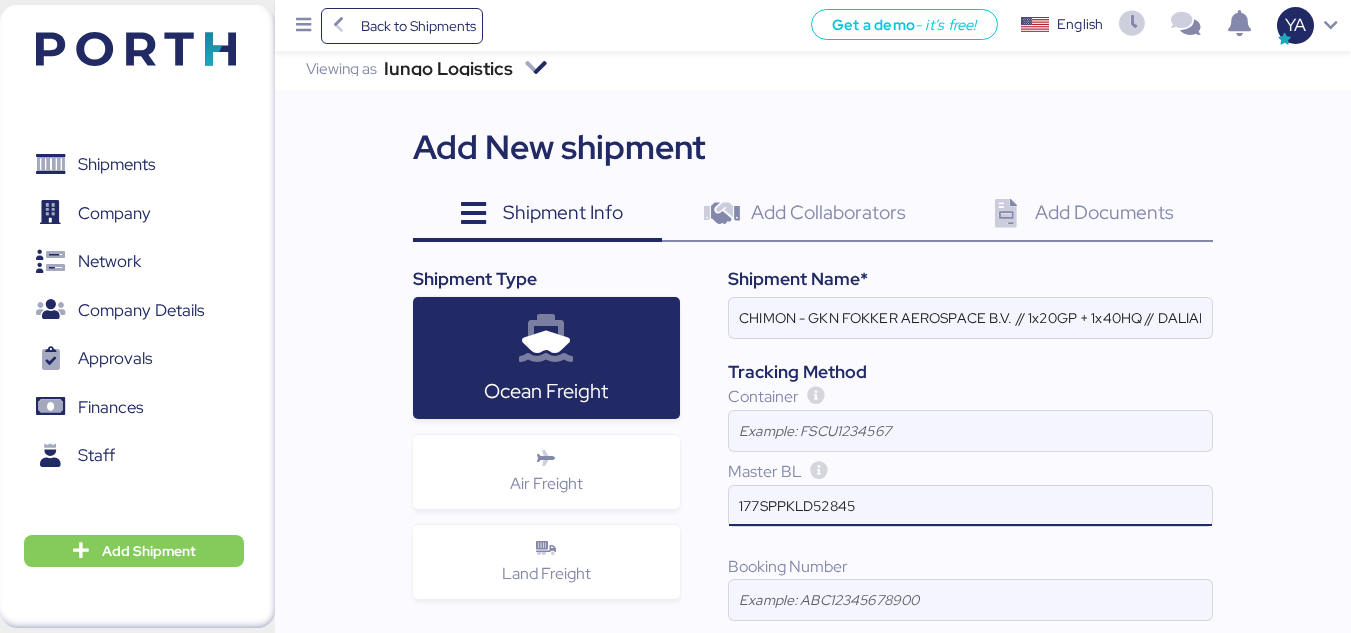 scroll, scrollTop: 226, scrollLeft: 0, axis: vertical 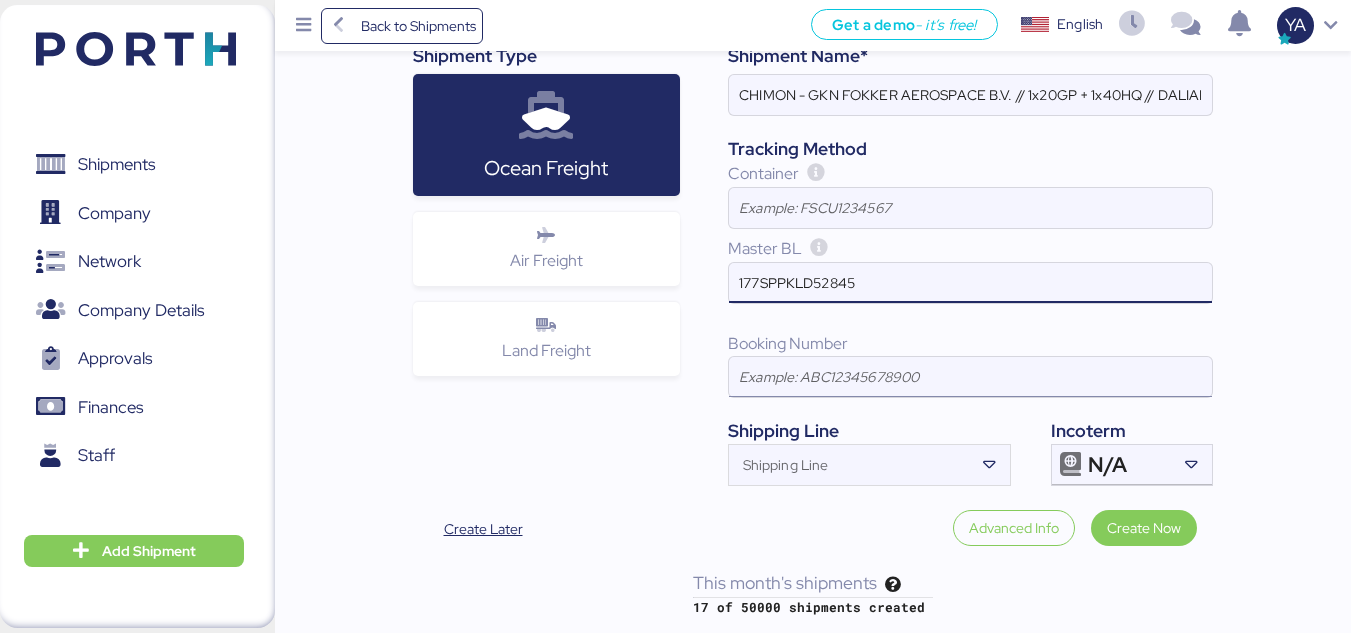 type on "177SPPKLD52845" 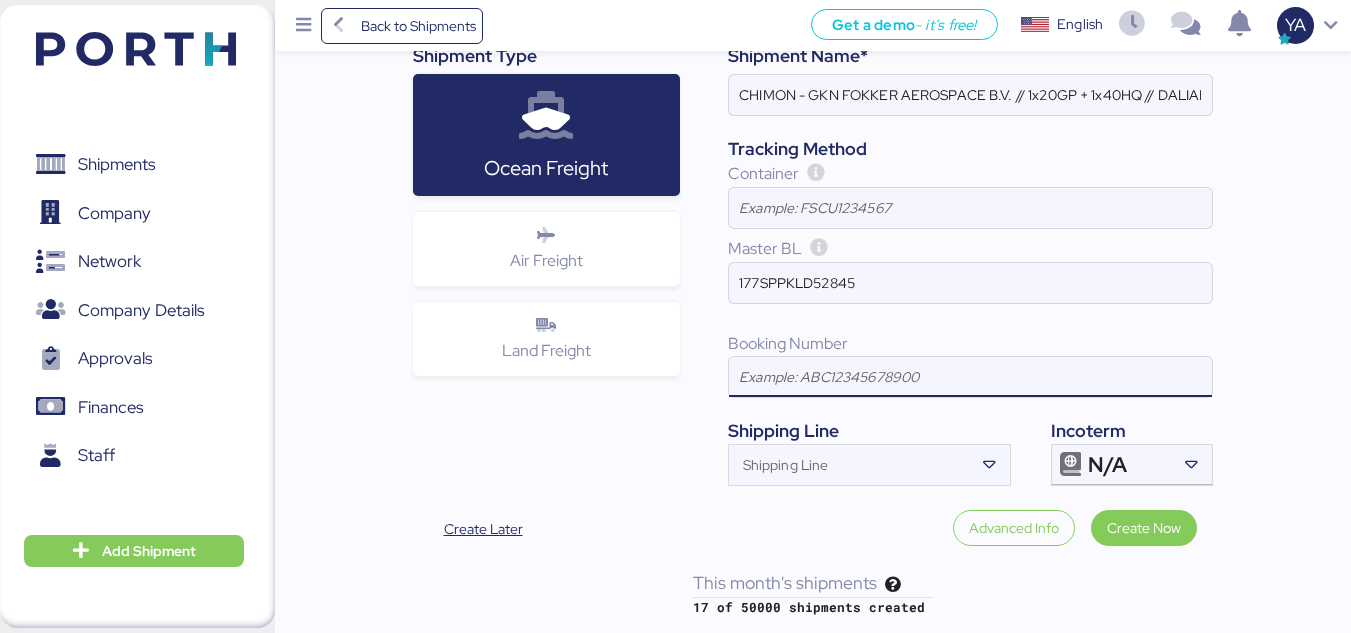 click at bounding box center (970, 377) 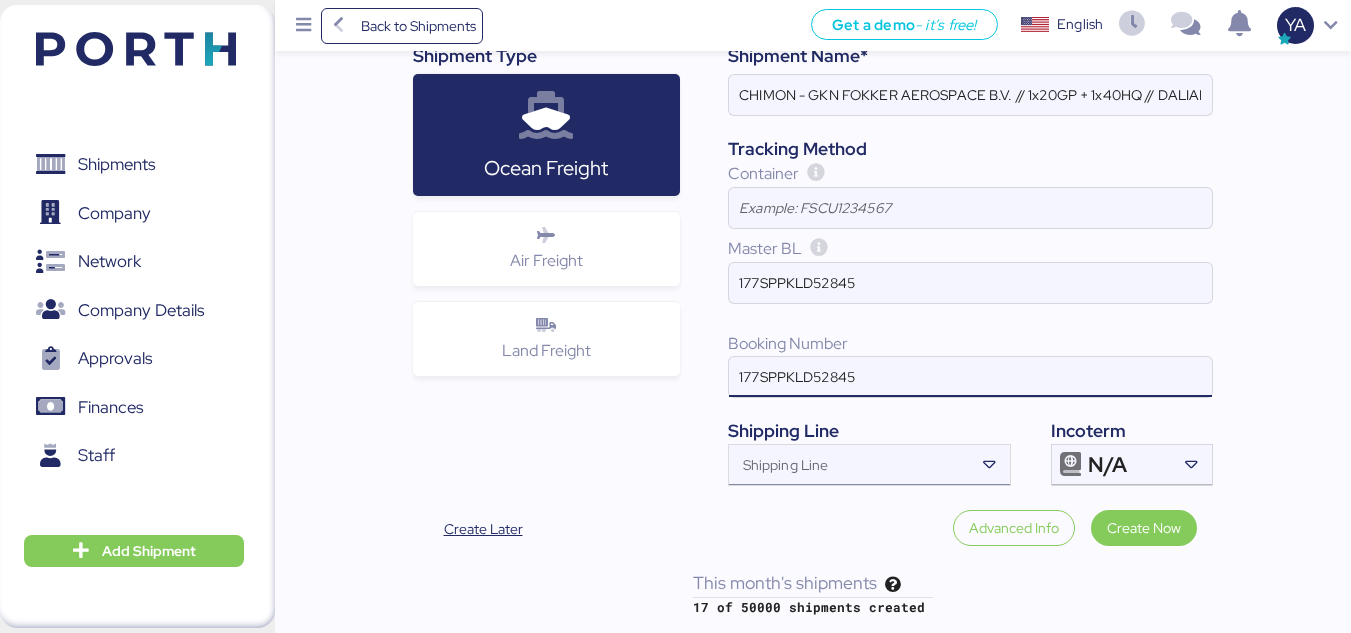 type on "177SPPKLD52845" 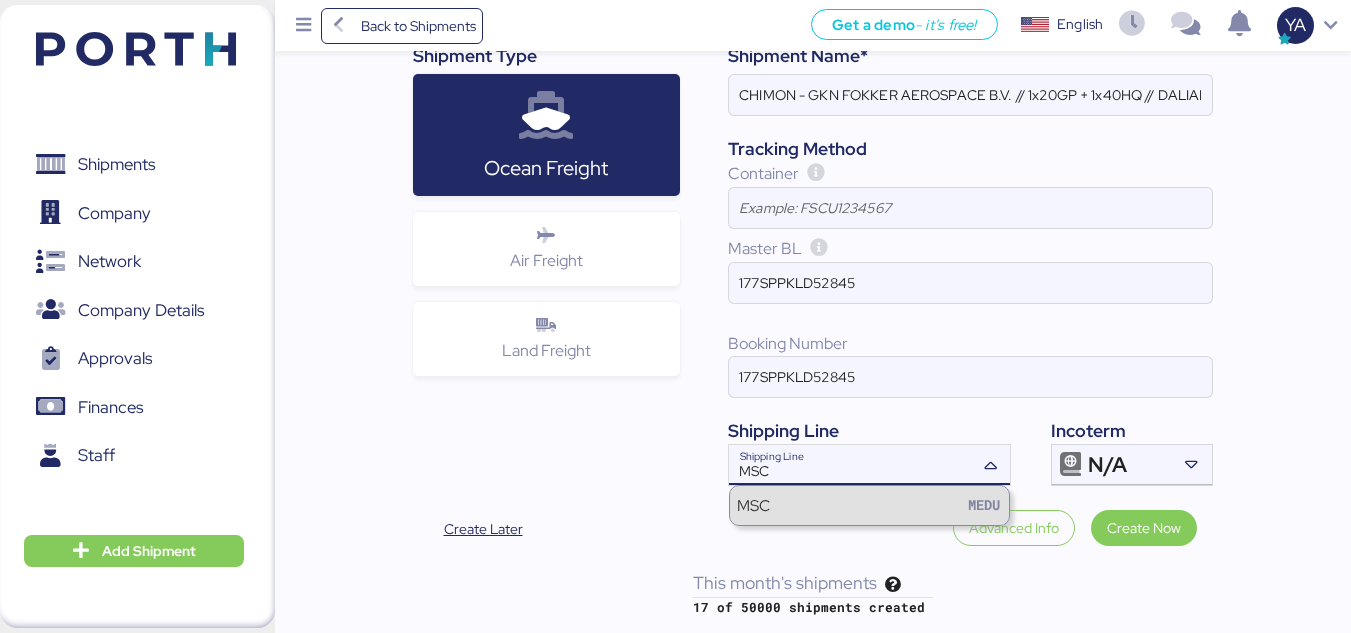 type on "MSC" 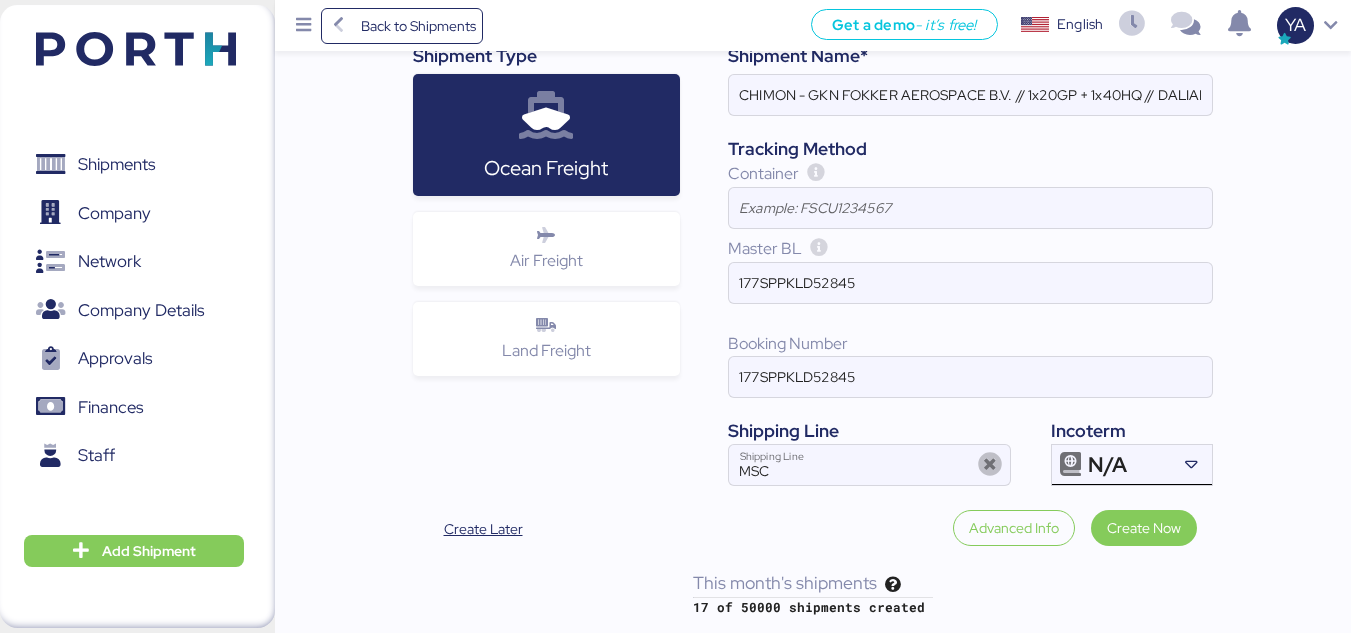 click on "N/A" at bounding box center [1107, 465] 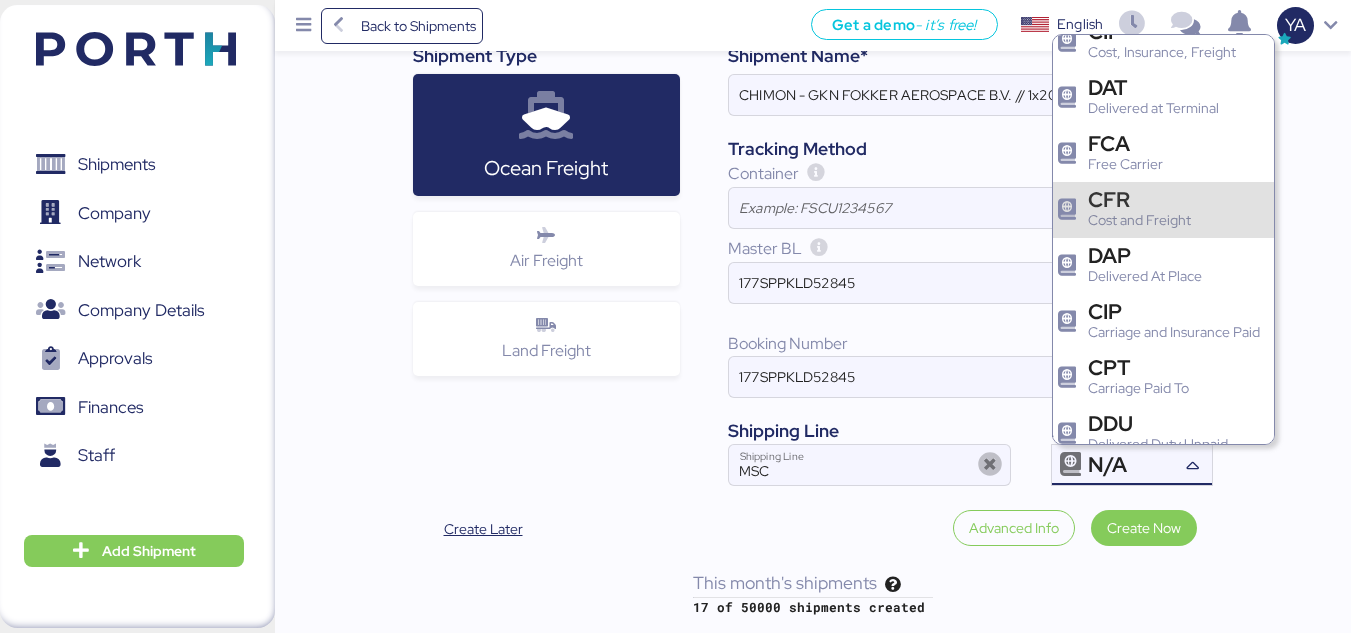 scroll, scrollTop: 192, scrollLeft: 0, axis: vertical 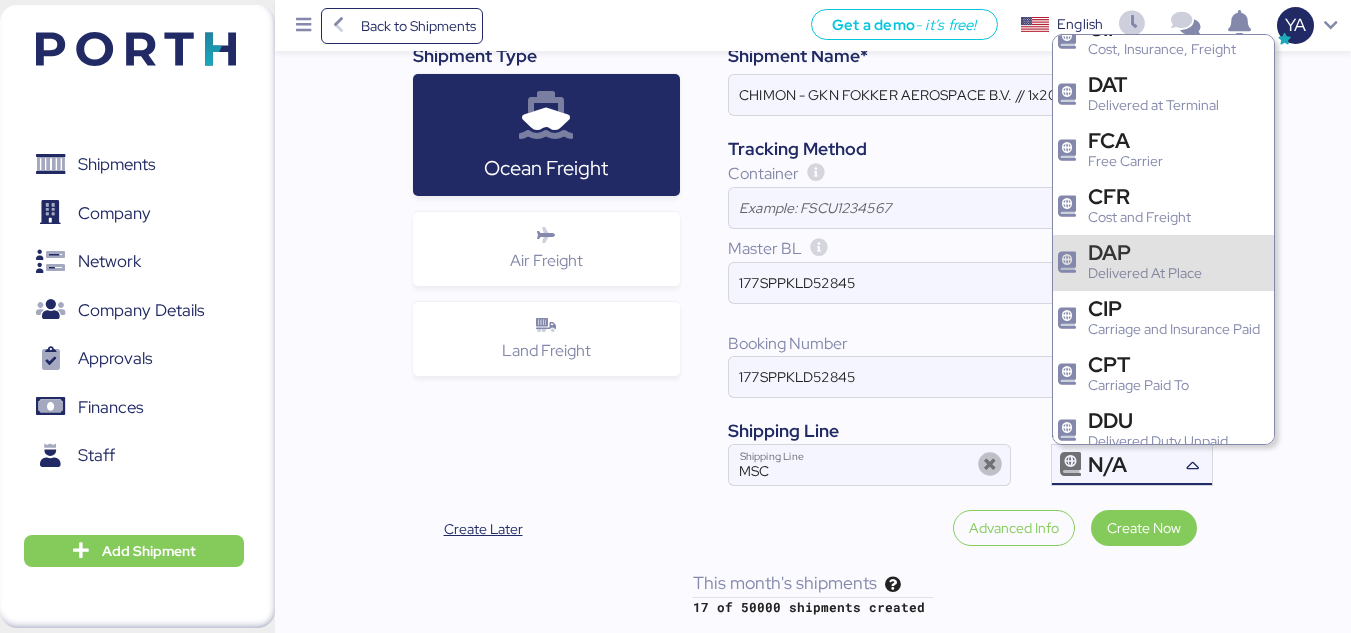 click on "DAP" at bounding box center (1145, 252) 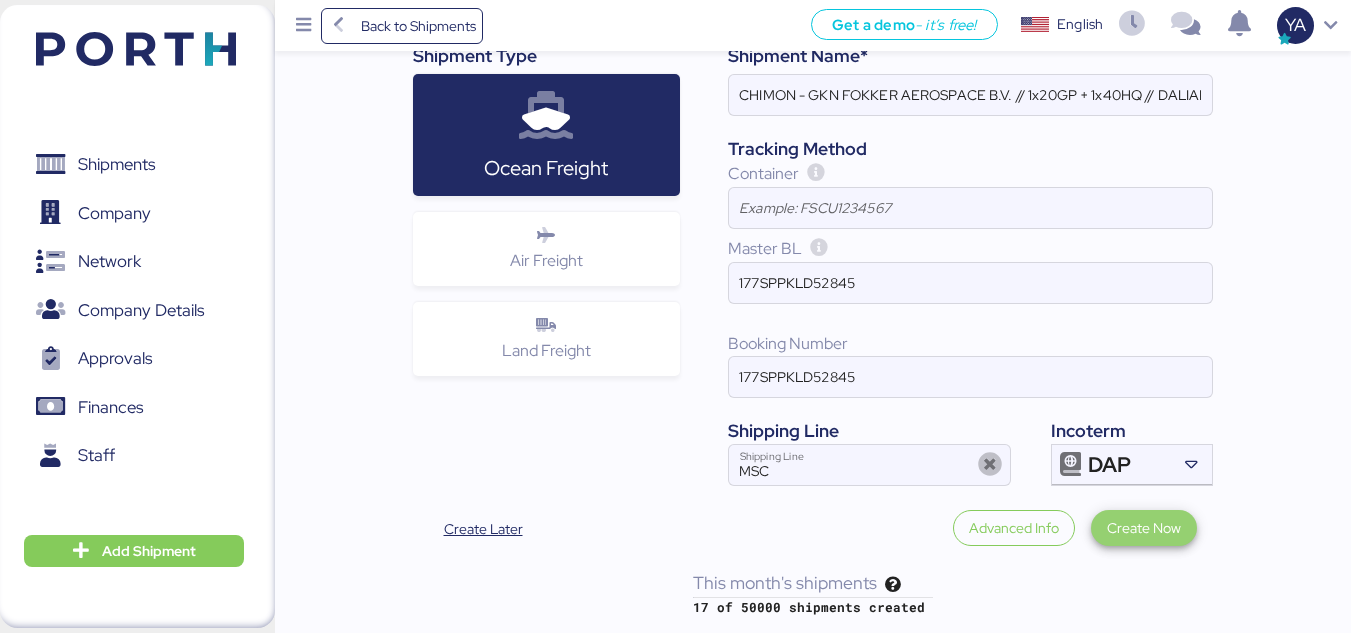 click on "Create Now" at bounding box center (1144, 528) 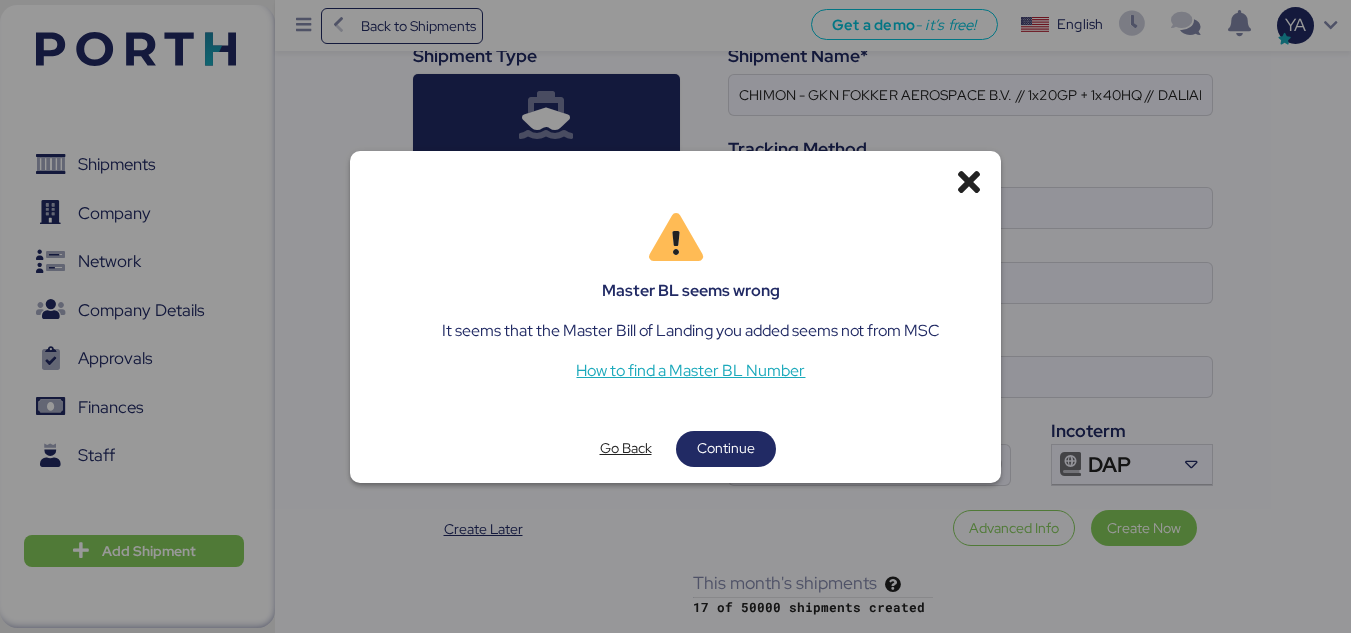 click on "Master BL seems wrong It seems that the Master Bill of Landing you added seems not from MSC How to find a Master BL Number Go Back Continue" at bounding box center (676, 317) 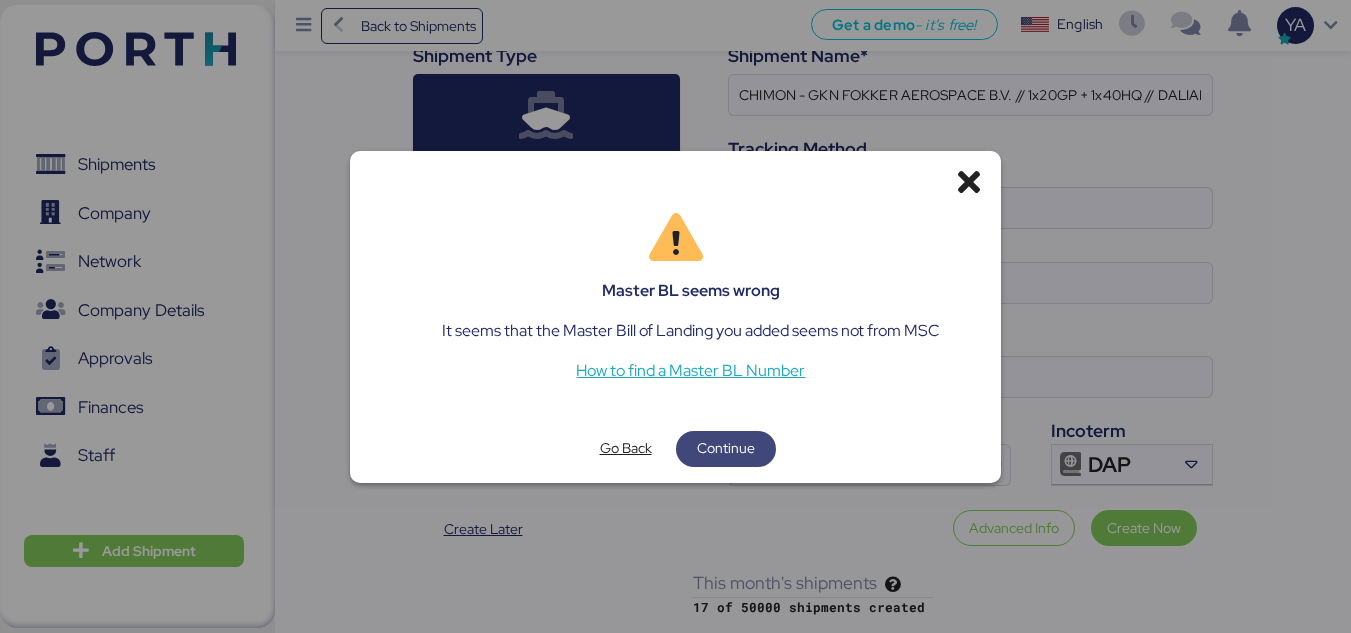 click on "Continue" at bounding box center (726, 448) 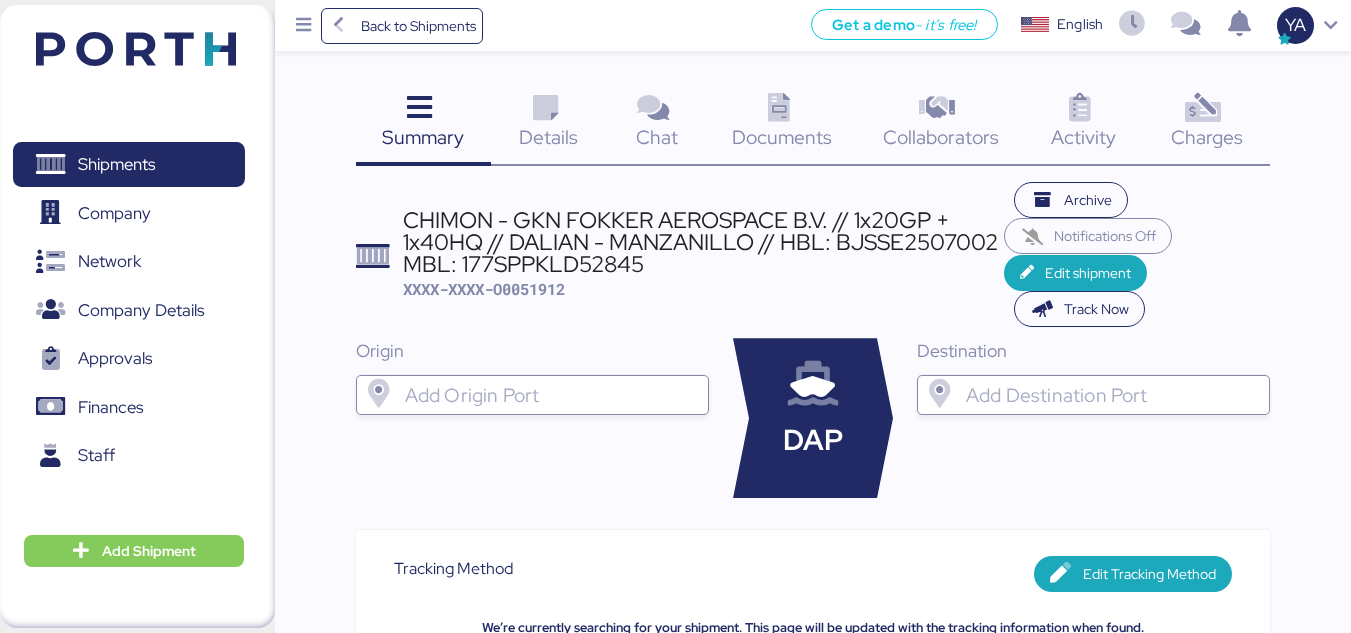 click on "XXXX-XXXX-O0051912" at bounding box center [484, 289] 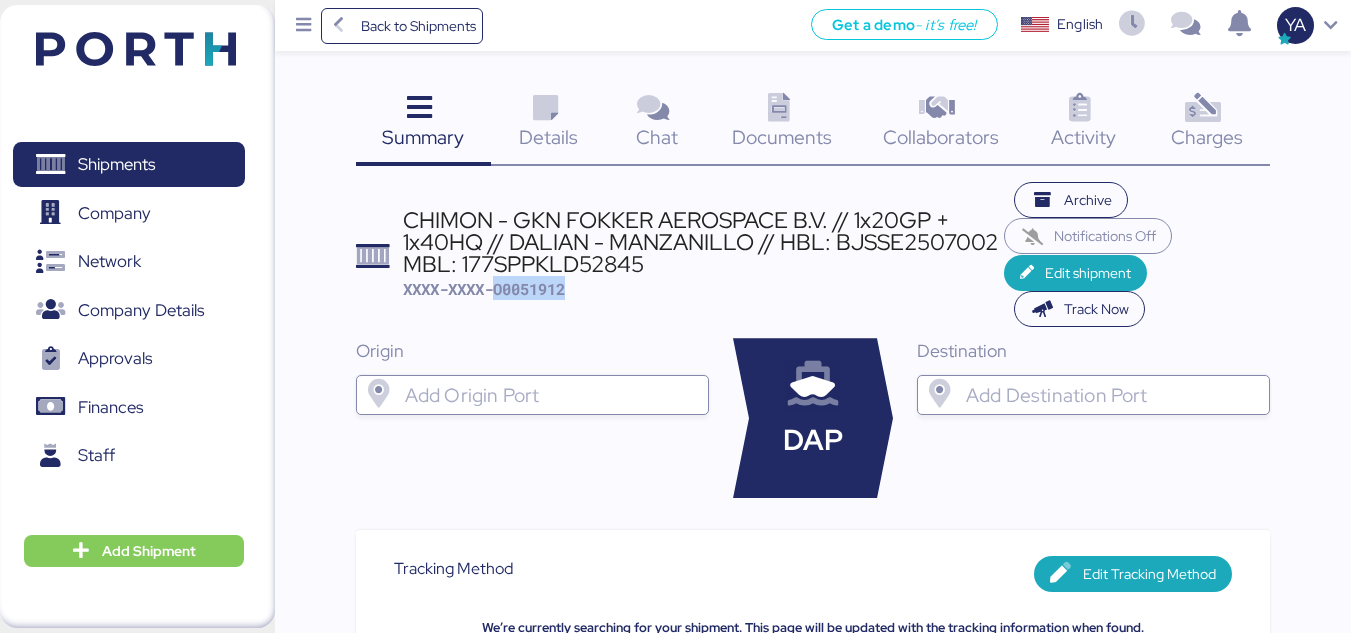 click on "XXXX-XXXX-O0051912" at bounding box center [484, 289] 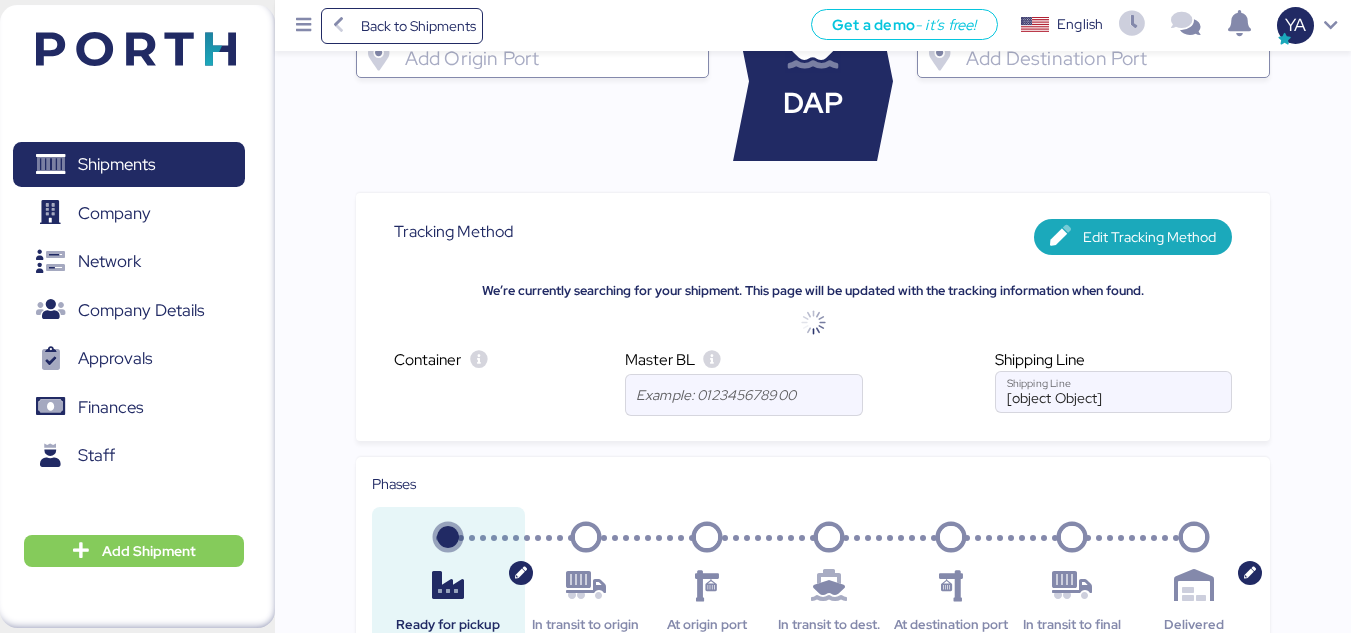 scroll, scrollTop: 0, scrollLeft: 0, axis: both 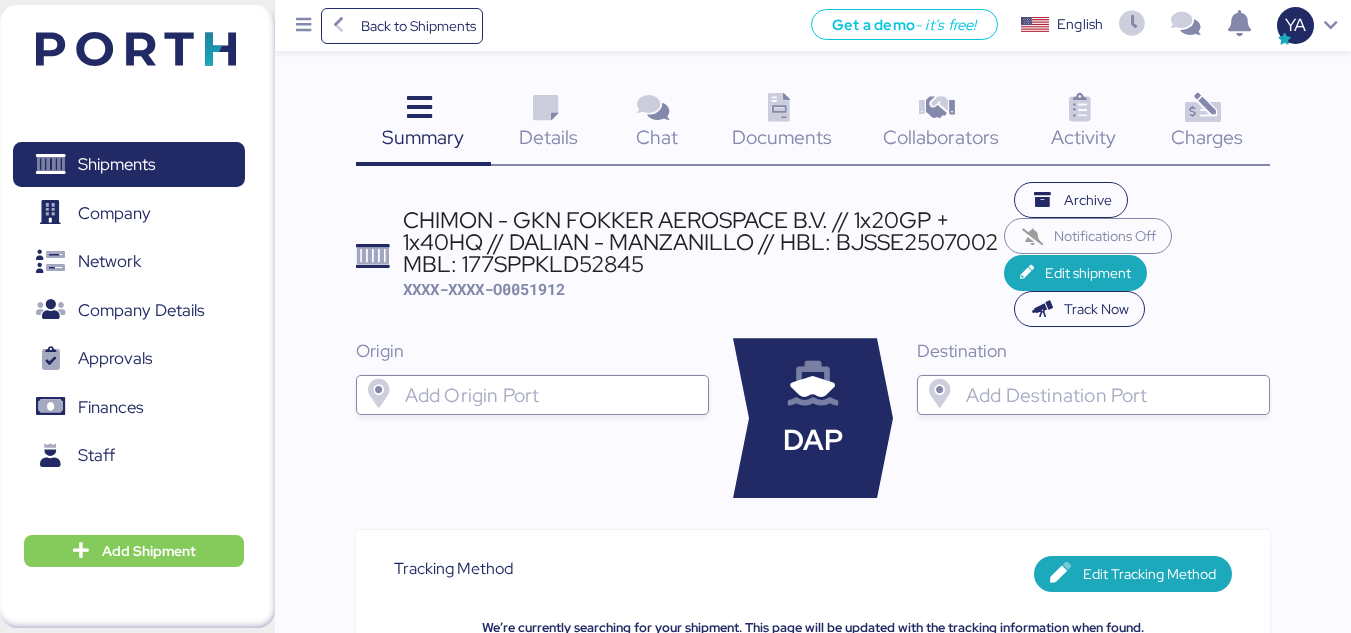 click on "CHIMON - GKN FOKKER AEROSPACE B.V. // 1x20GP + 1x40HQ // DALIAN - MANZANILLO // HBL: BJSSE2507002  MBL: 177SPPKLD52845" at bounding box center [703, 242] 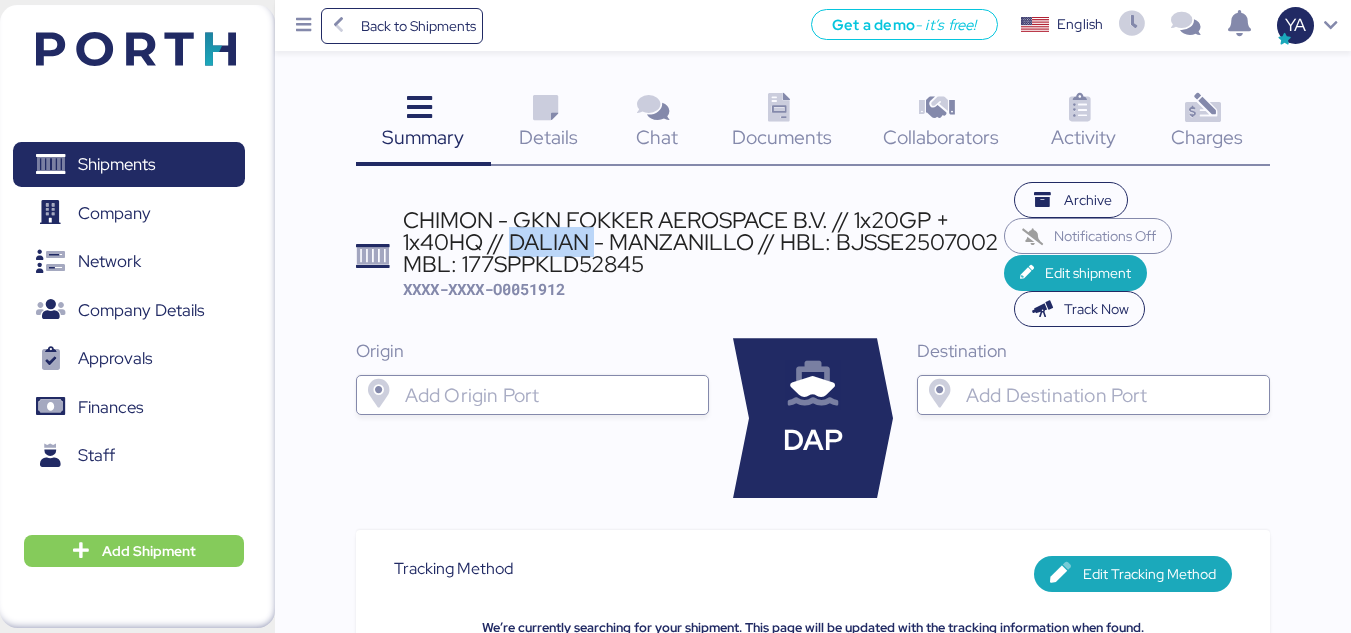 click on "CHIMON - GKN FOKKER AEROSPACE B.V. // 1x20GP + 1x40HQ // DALIAN - MANZANILLO // HBL: BJSSE2507002  MBL: 177SPPKLD52845" at bounding box center [703, 242] 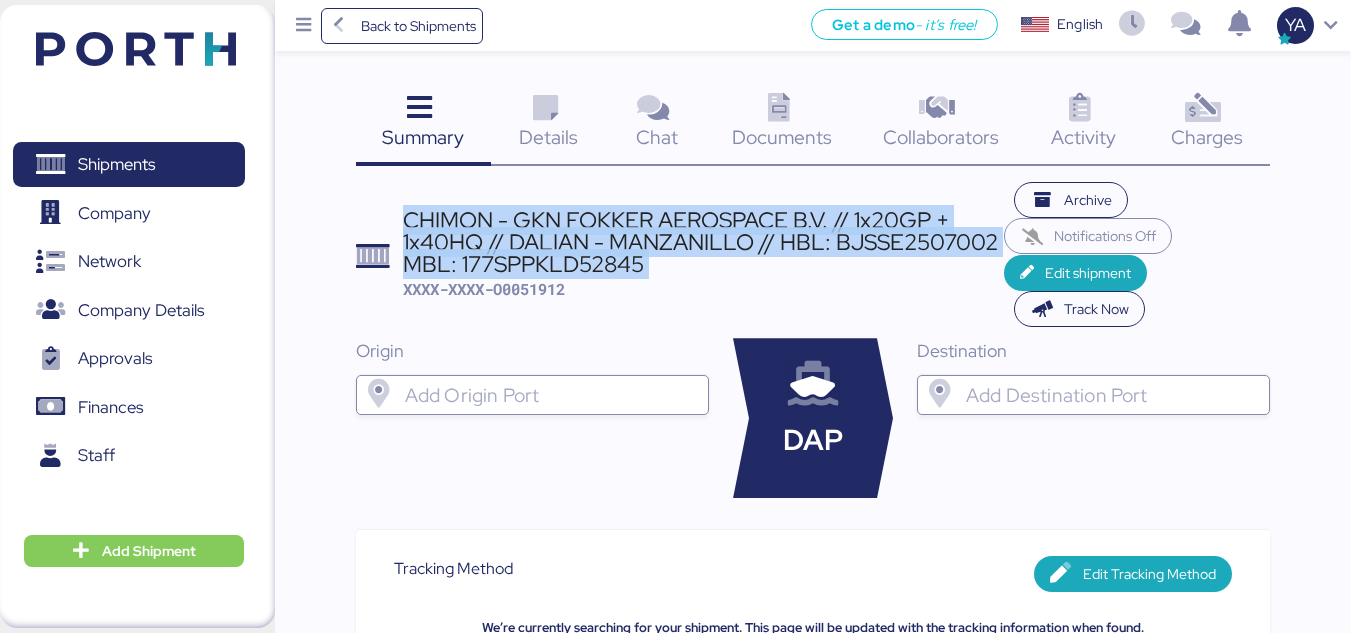 click on "CHIMON - GKN FOKKER AEROSPACE B.V. // 1x20GP + 1x40HQ // DALIAN - MANZANILLO // HBL: BJSSE2507002  MBL: 177SPPKLD52845" at bounding box center [703, 242] 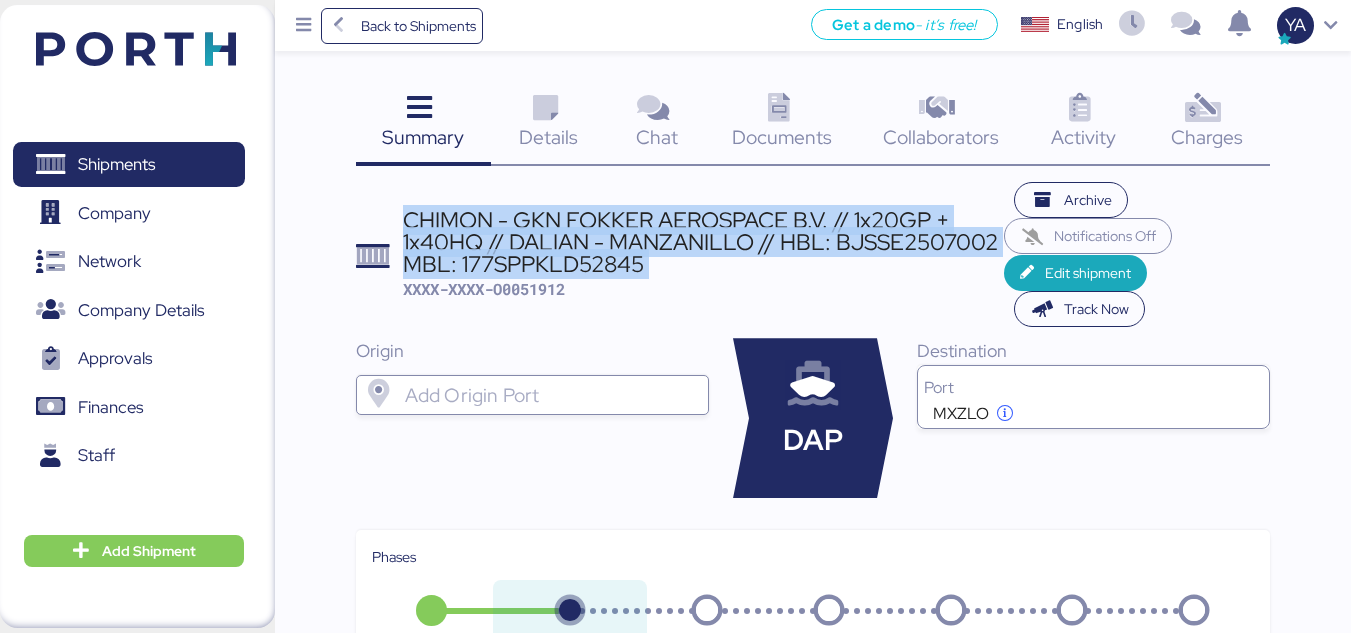 click on "CHIMON - GKN FOKKER AEROSPACE B.V. // 1x20GP + 1x40HQ // [CITY] - [CITY] // HBL: [ALPHANUMERIC]  MBL: [ALPHANUMERIC] [ALPHANUMERIC]   Archive   Notifications Off   Edit shipment   Track Now" at bounding box center (813, 255) 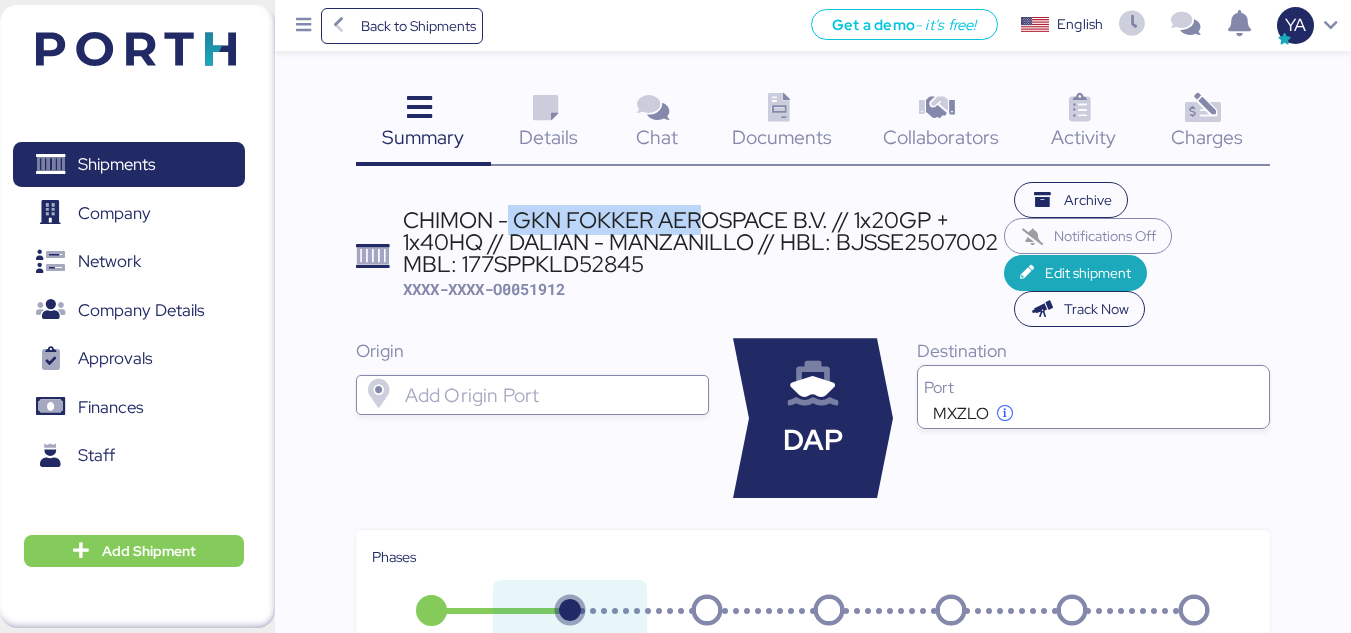 drag, startPoint x: 509, startPoint y: 219, endPoint x: 700, endPoint y: 219, distance: 191 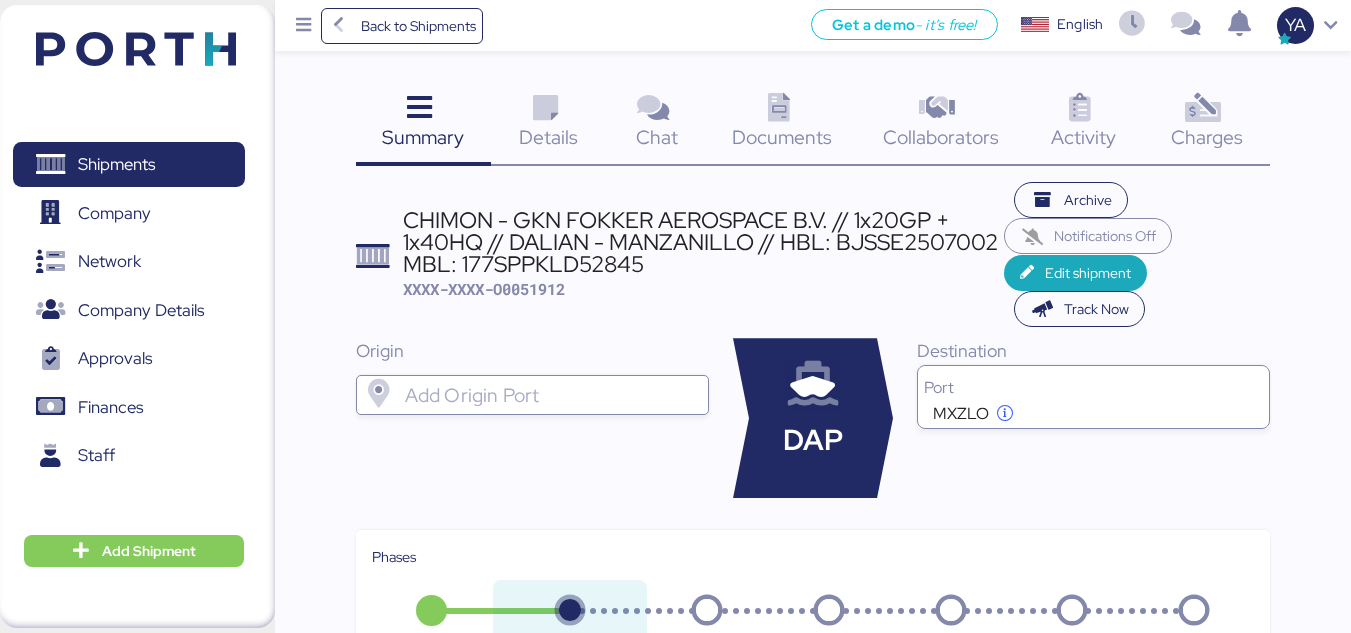 click on "CHIMON - GKN FOKKER AEROSPACE B.V. // 1x20GP + 1x40HQ // DALIAN - MANZANILLO // HBL: BJSSE2507002  MBL: 177SPPKLD52845" at bounding box center [703, 242] 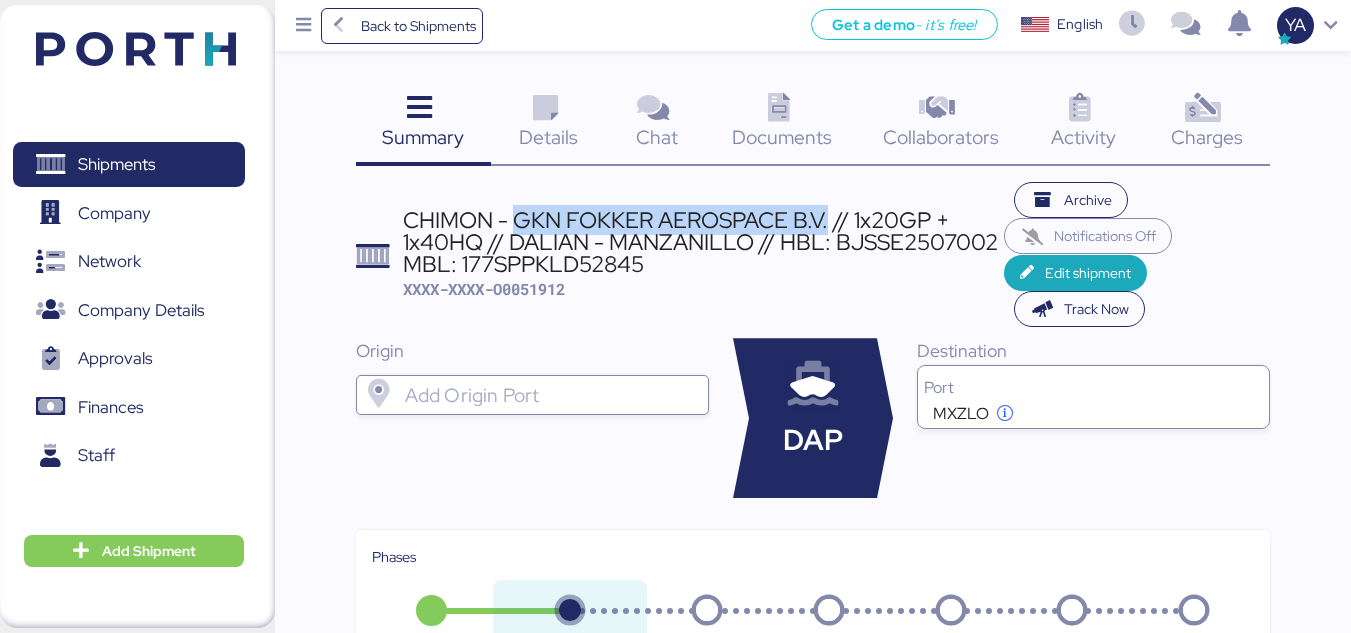 drag, startPoint x: 515, startPoint y: 220, endPoint x: 830, endPoint y: 208, distance: 315.2285 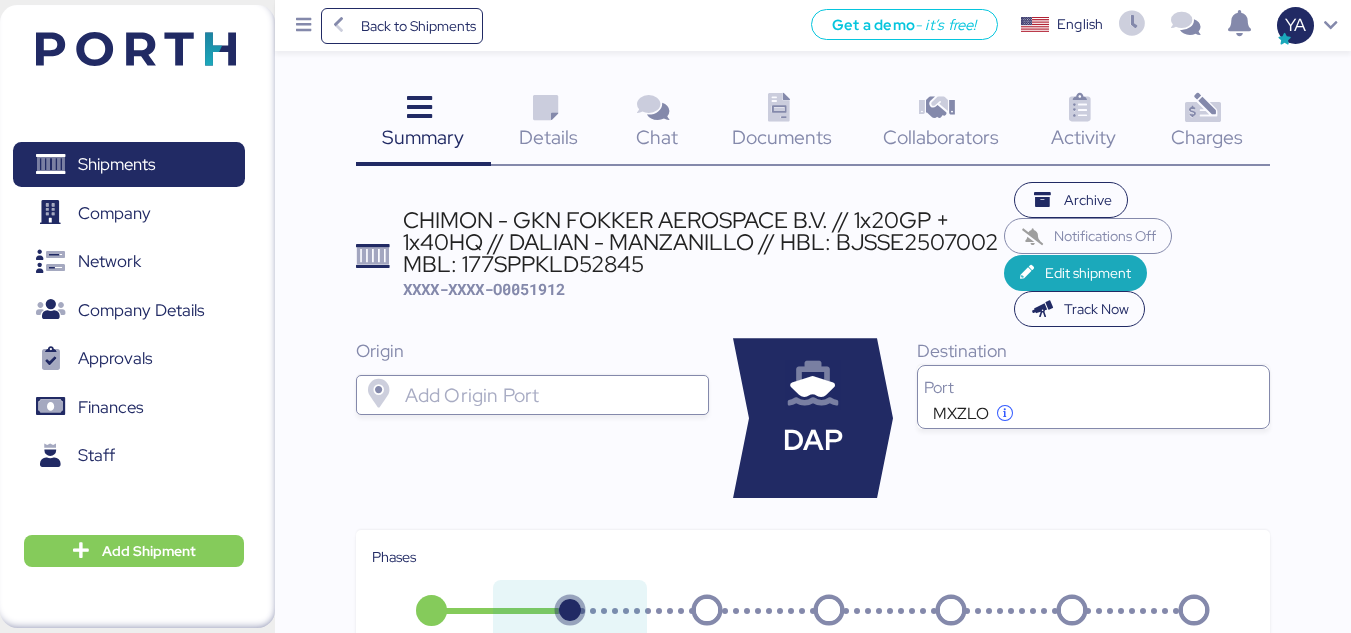 click on "XXXX-XXXX-O0051912" at bounding box center (484, 289) 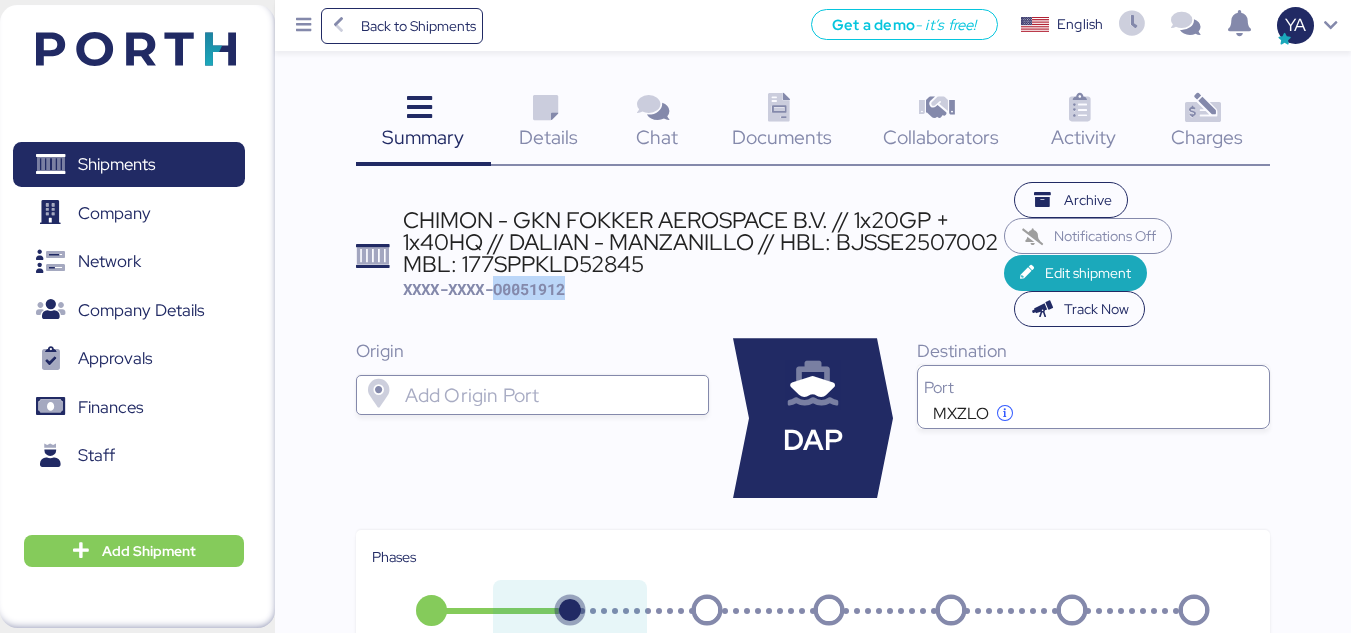 click on "XXXX-XXXX-O0051912" at bounding box center (484, 289) 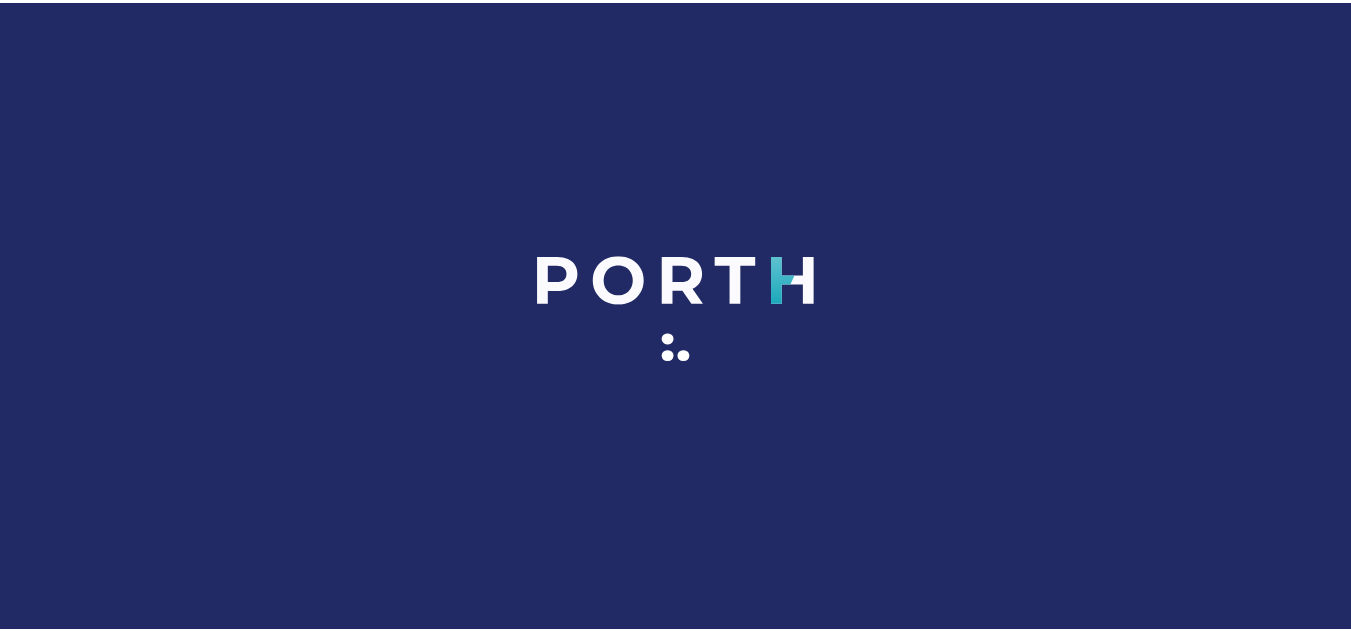 scroll, scrollTop: 0, scrollLeft: 0, axis: both 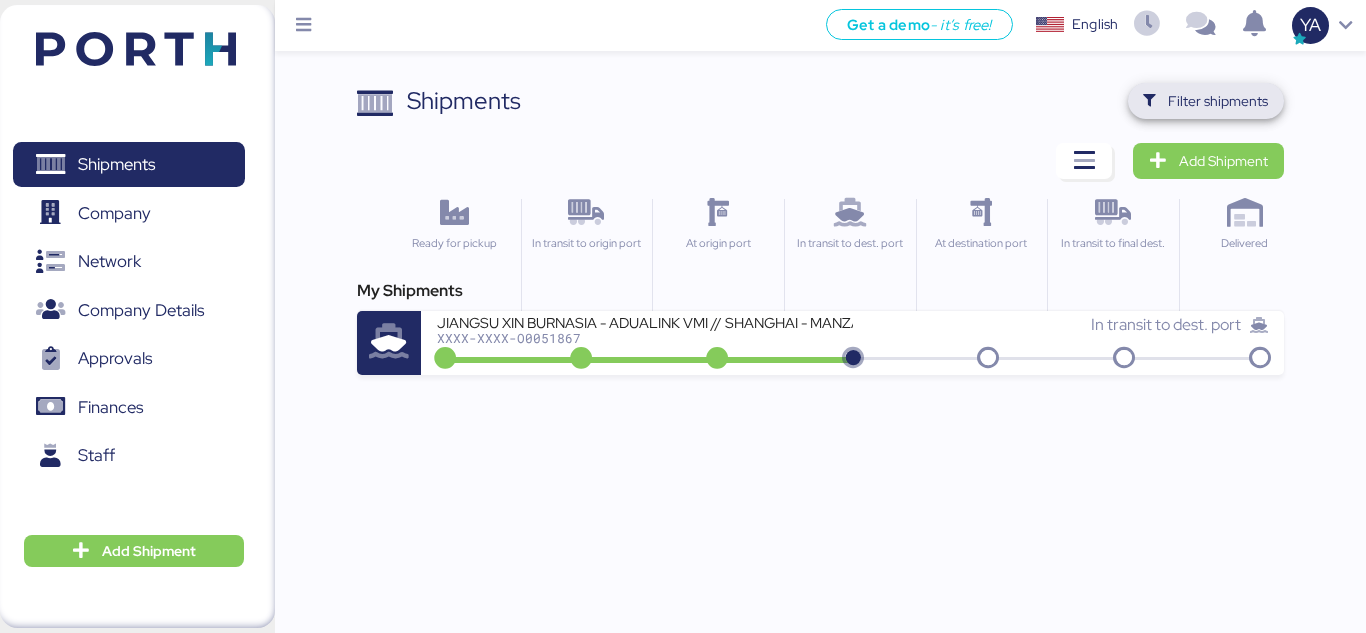 click on "Filter shipments" at bounding box center [1218, 101] 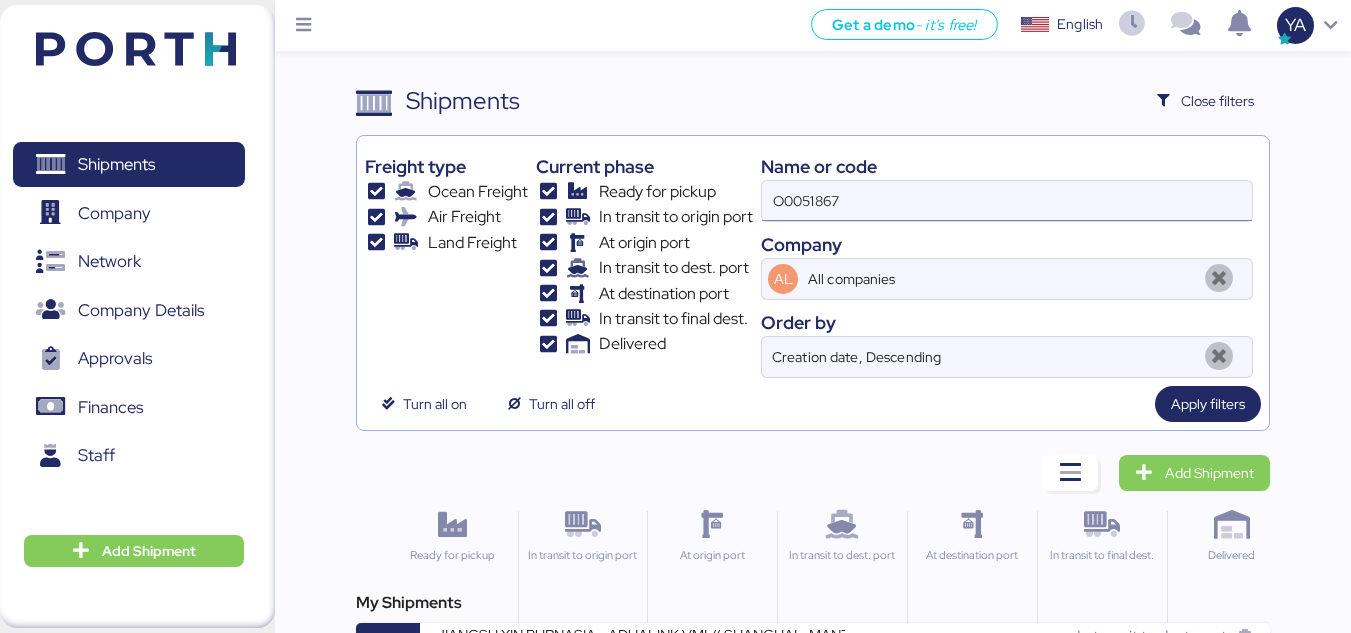 click on "O0051867" at bounding box center (1007, 201) 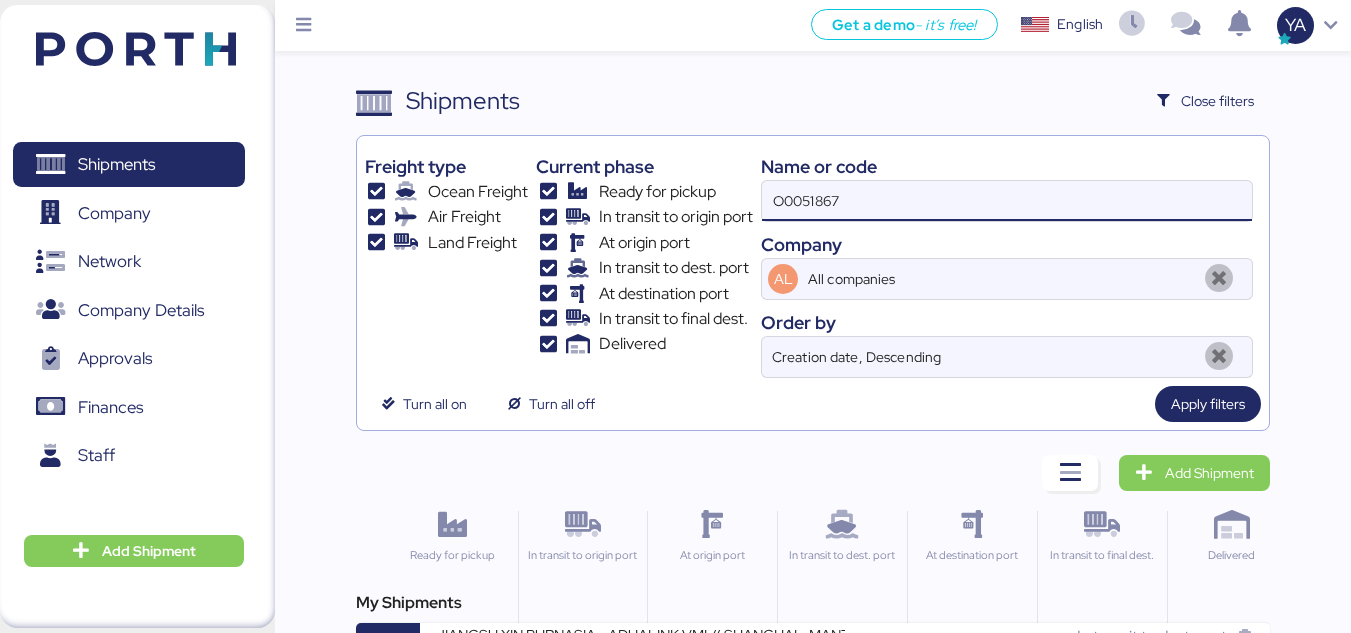click on "O0051867" at bounding box center (1007, 201) 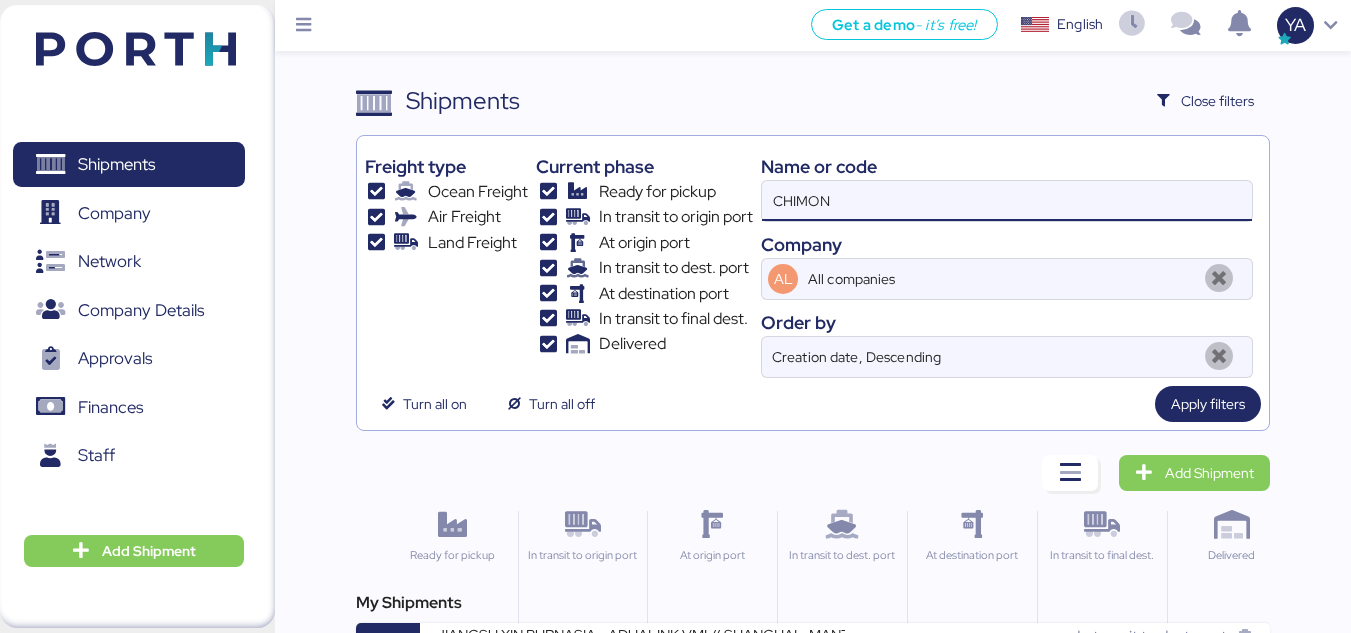 type on "CHIMON" 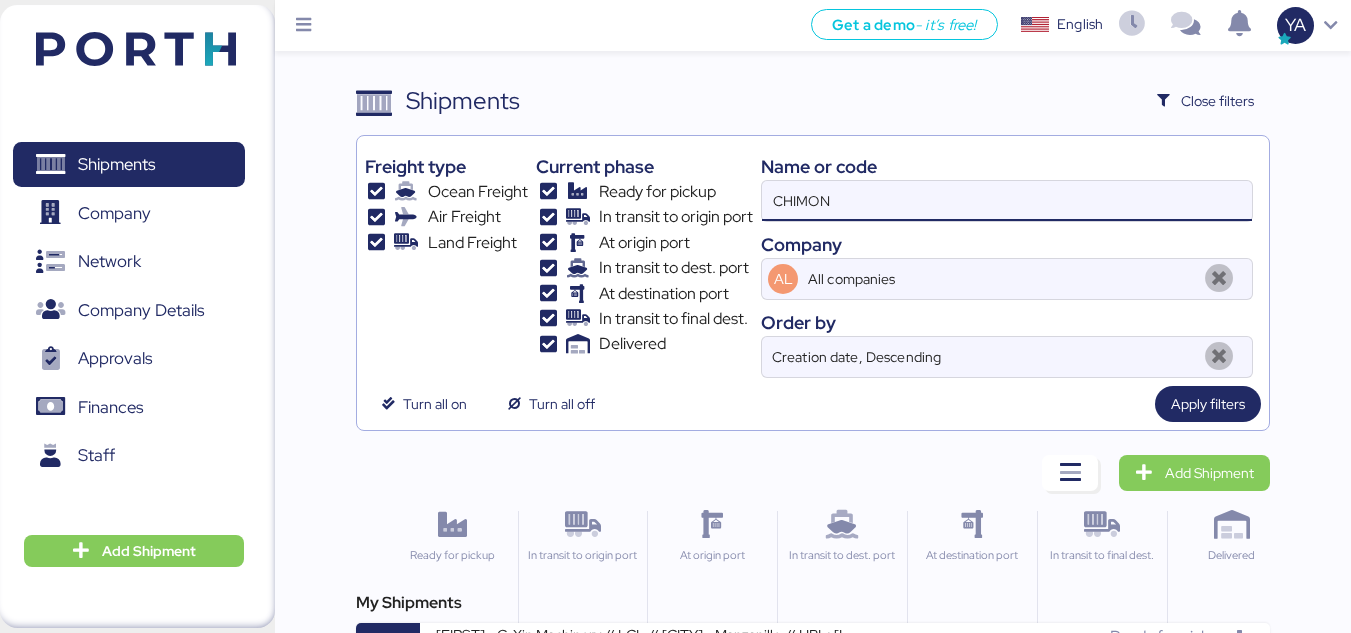 scroll, scrollTop: 150, scrollLeft: 0, axis: vertical 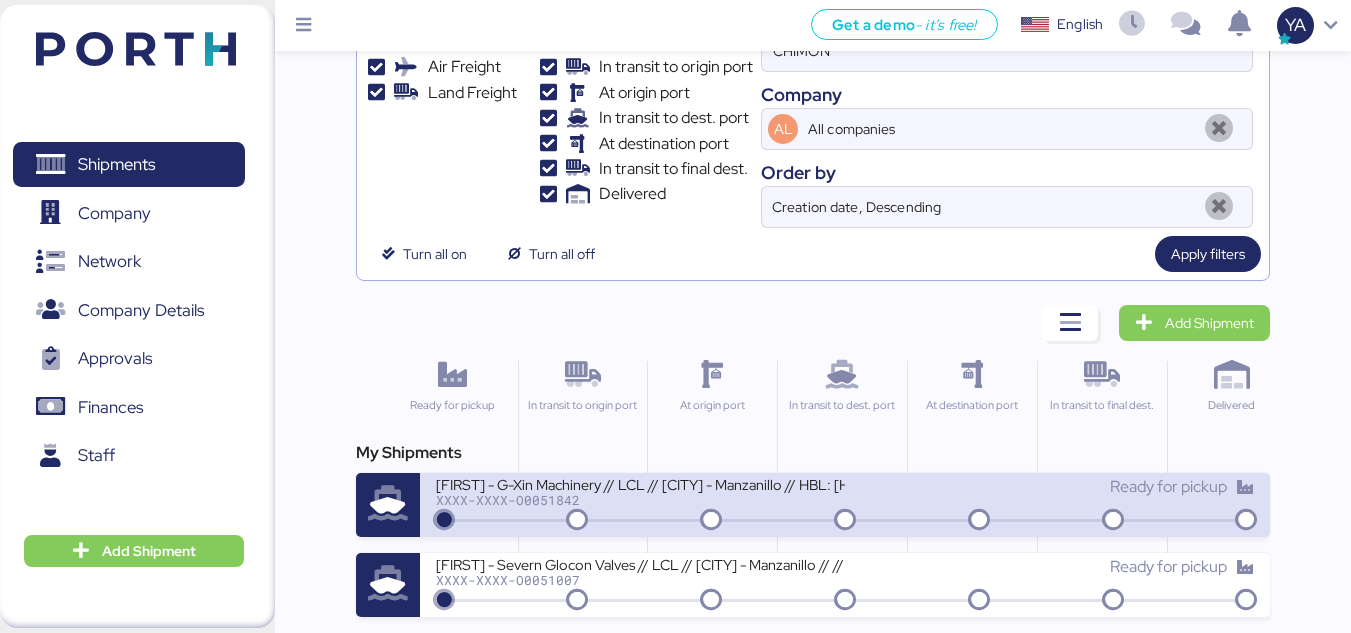 click on "Chimon - G-Xin Machinery // LCL // Shanghai - Manzanillo // HBL: BJSSE2506015 // MBL: SHMAN25231474P" at bounding box center [640, 483] 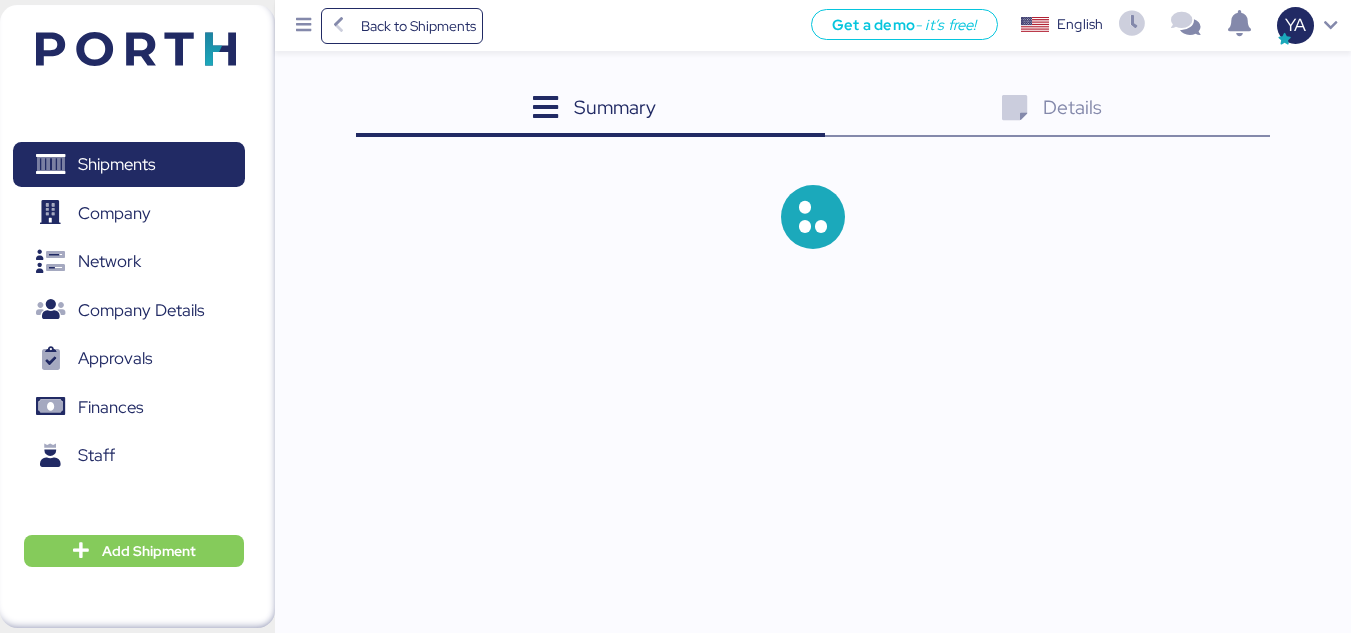 scroll, scrollTop: 0, scrollLeft: 0, axis: both 